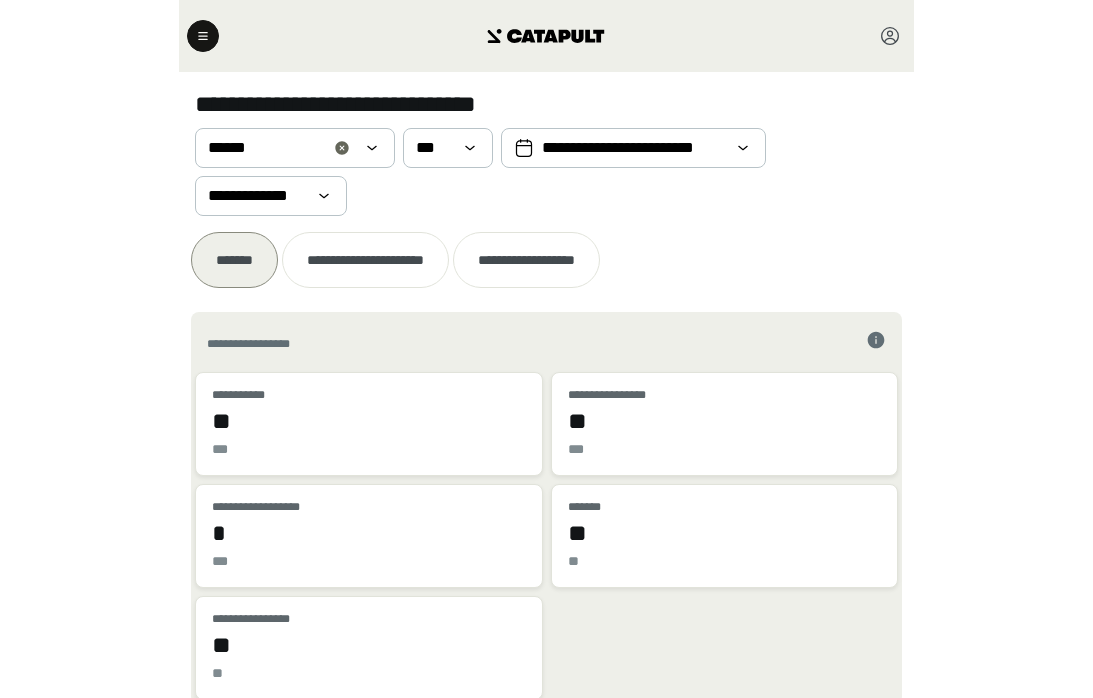 scroll, scrollTop: 0, scrollLeft: 0, axis: both 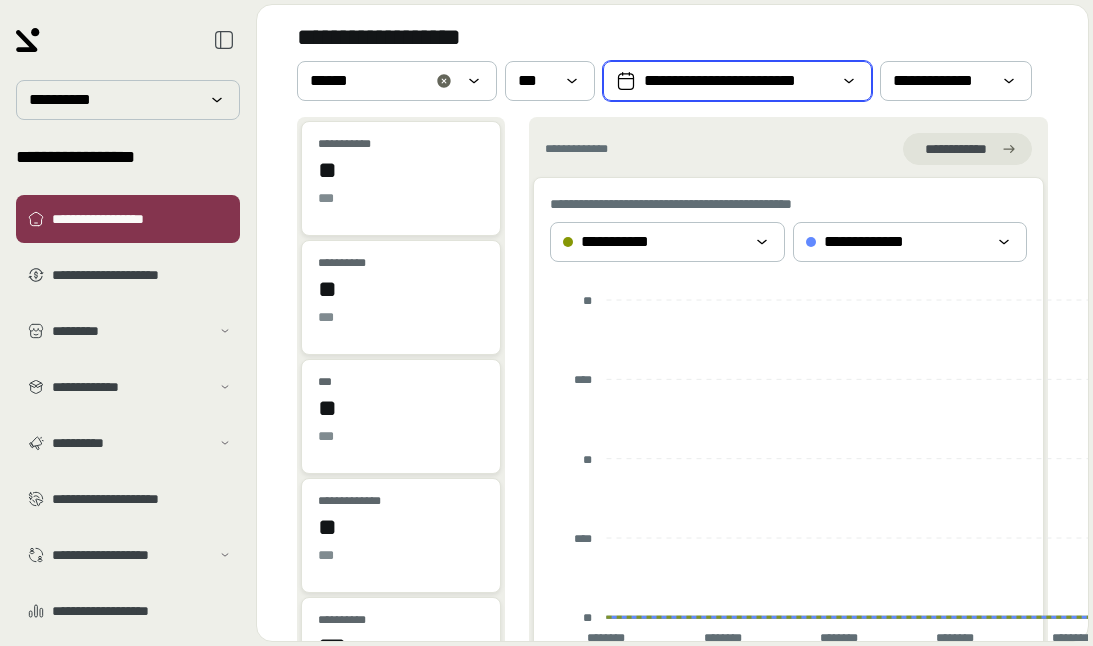 click on "**********" at bounding box center [737, 81] 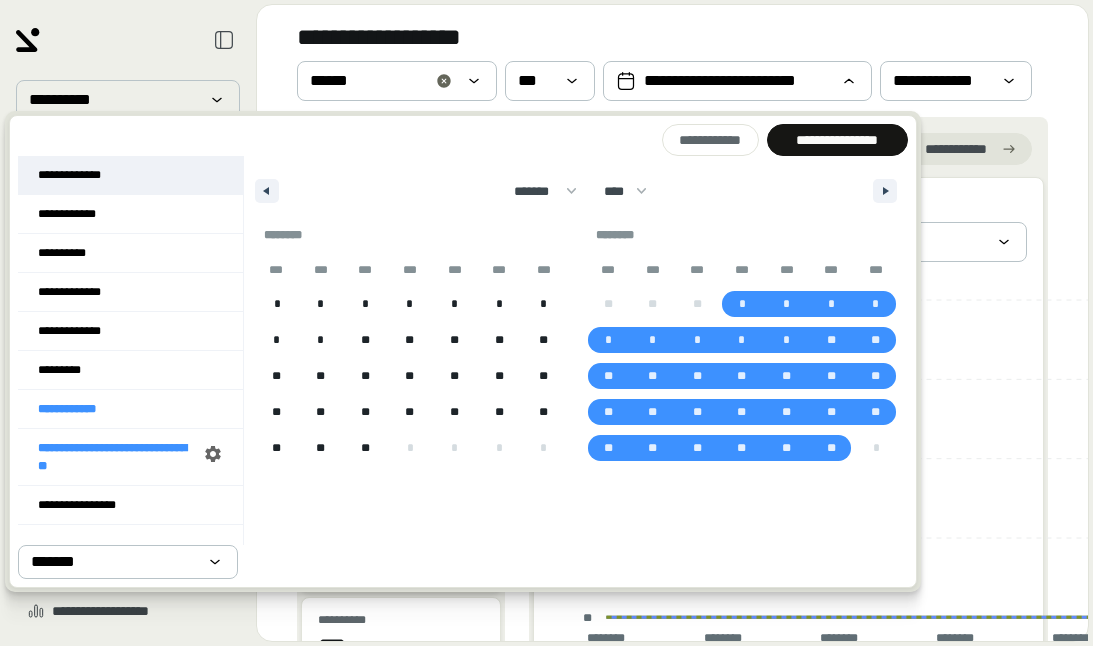 click on "**********" at bounding box center [130, 175] 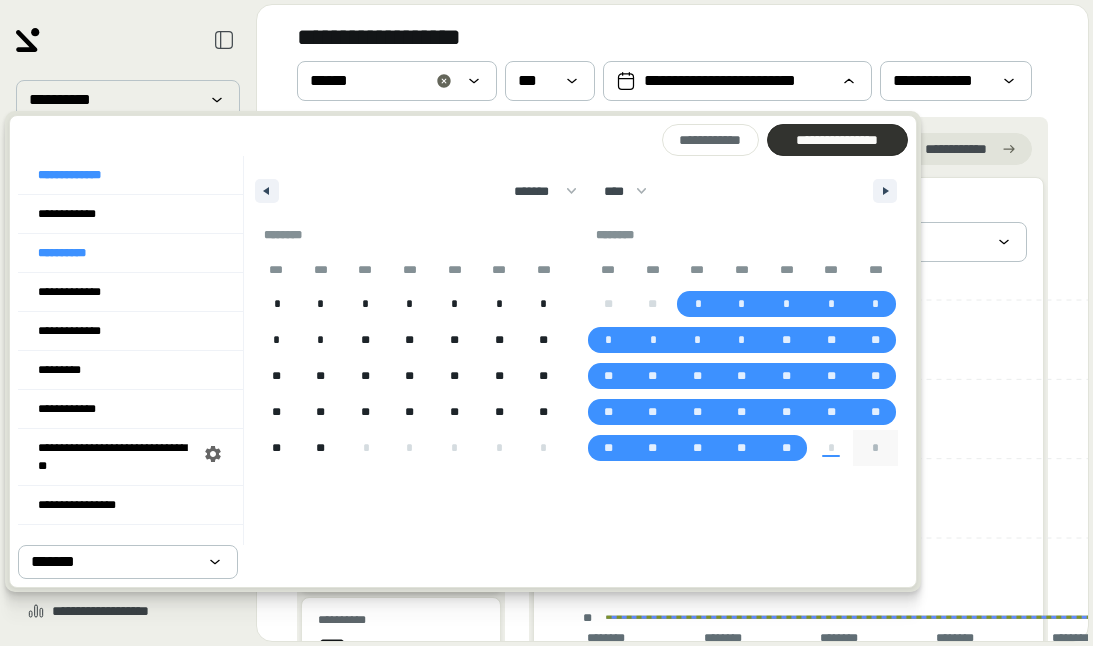 click on "**********" at bounding box center [837, 140] 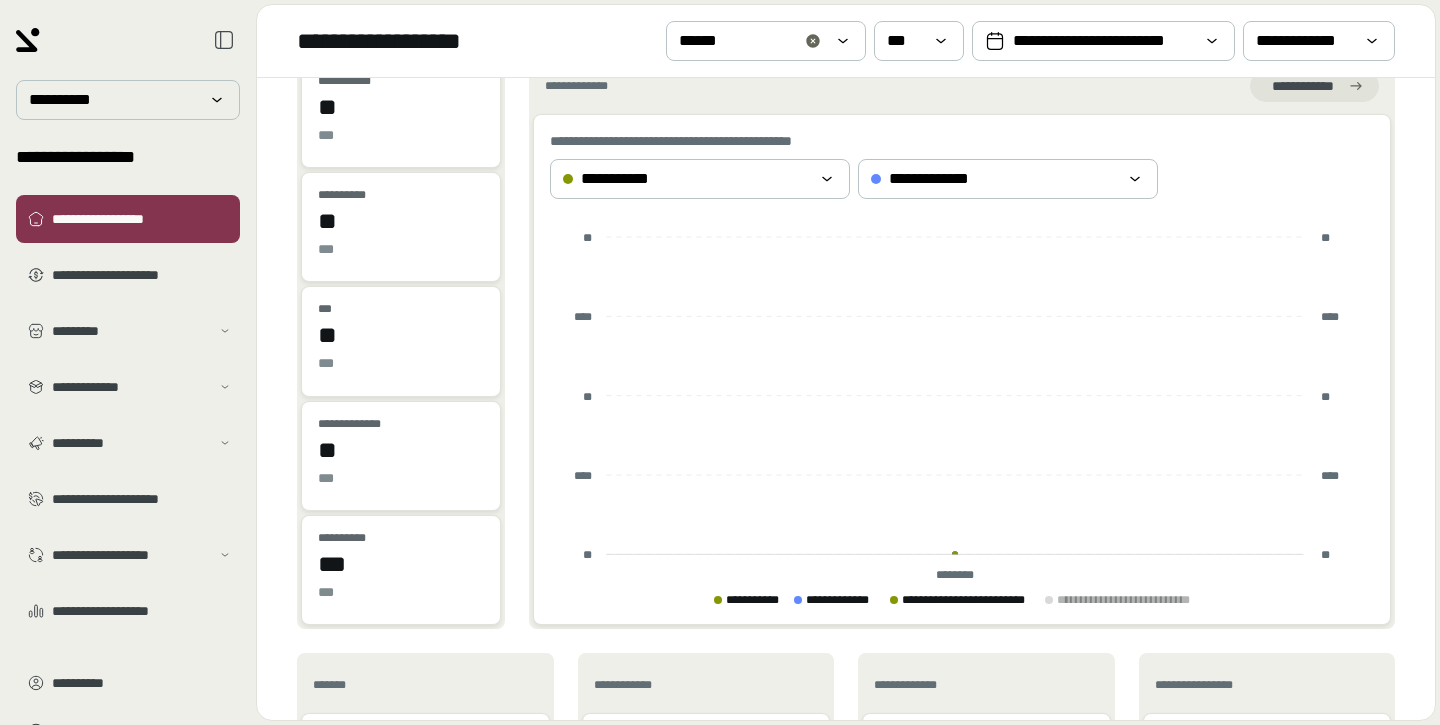 scroll, scrollTop: 0, scrollLeft: 0, axis: both 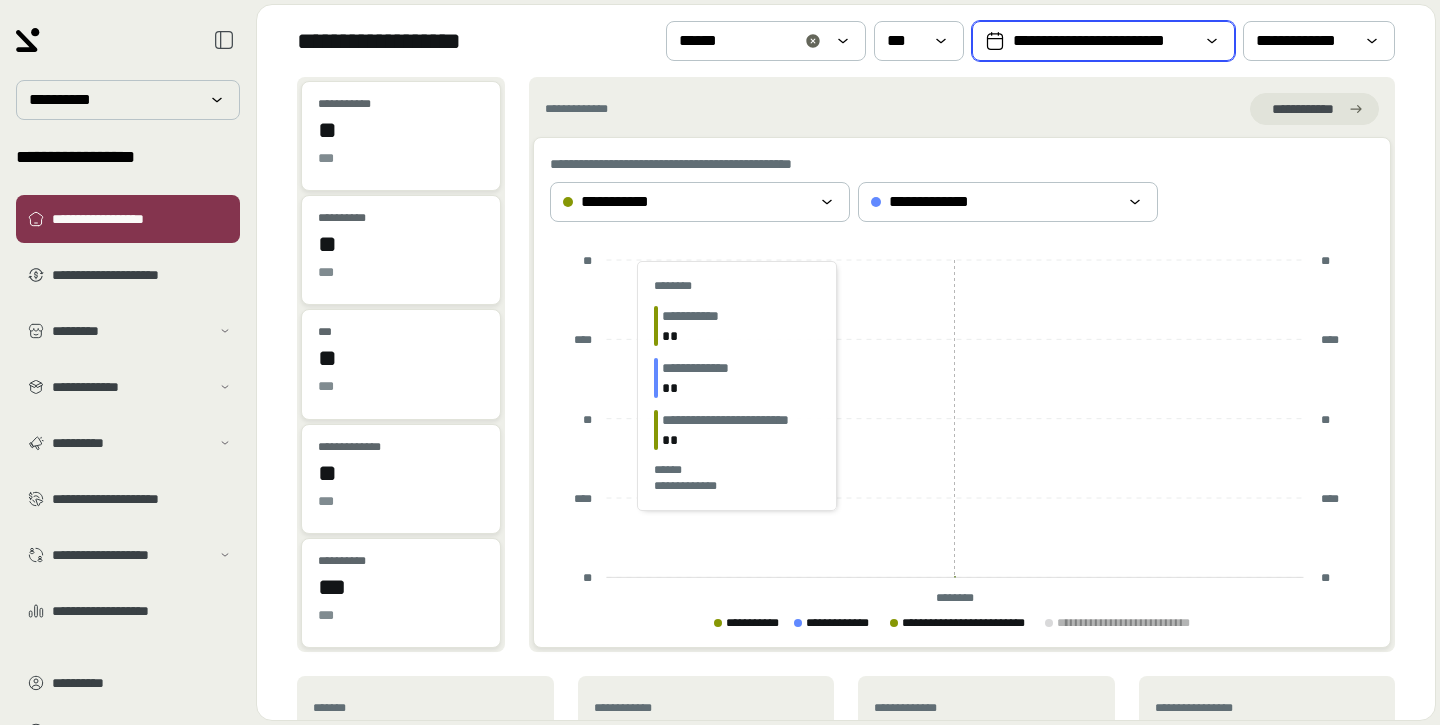 click on "**********" at bounding box center (1103, 41) 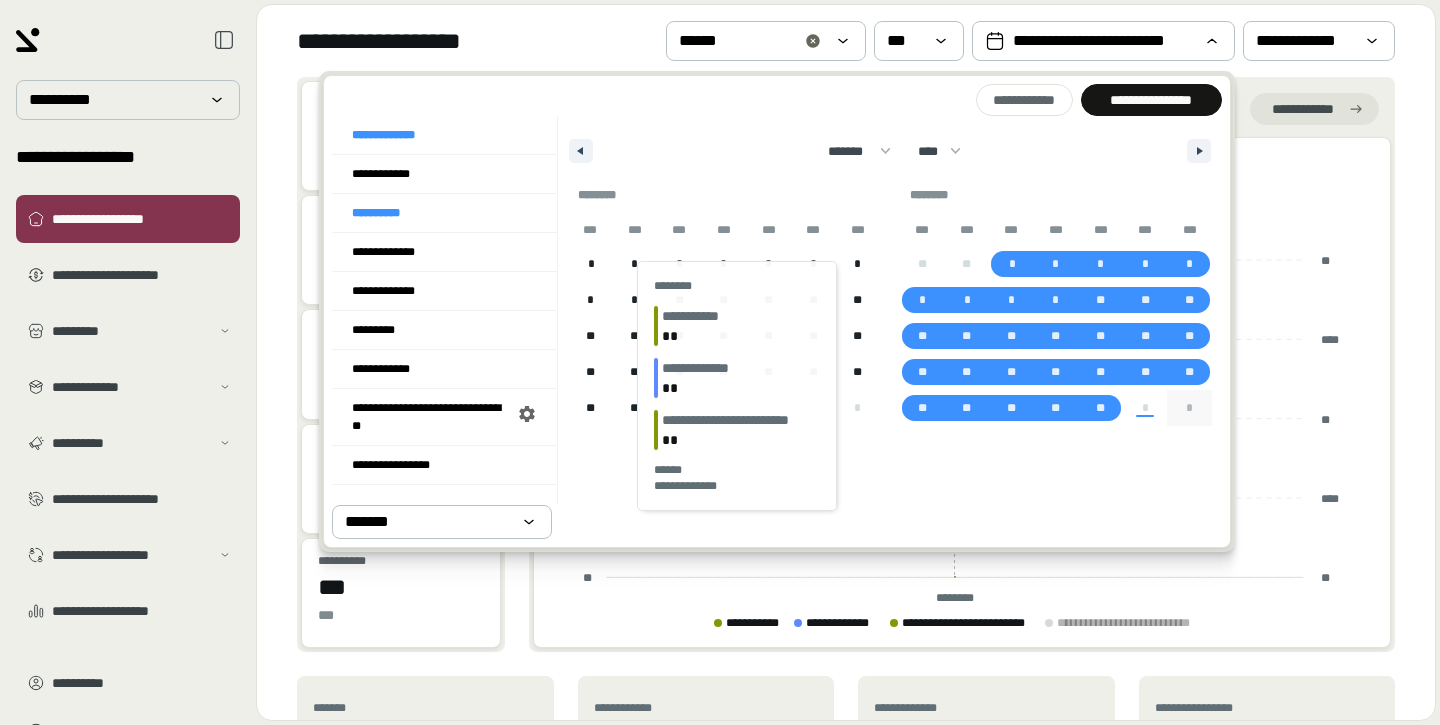 click on "******* ******** ***** ***** *** **** **** ****** ********* ******* ******** ******** **** **** **** **** **** **** **** **** **** **** **** **** **** **** **** **** **** **** **** **** **** **** **** **** **** **** **** **** **** **** **** **** **** **** **** **** **** **** **** **** **** **** **** **** **** **** **** **** **** **** **** **** **** **** **** **** **** **** **** **** **** **** **** **** **** **** **** **** **** **** **** **** **** **** **** **** **** **** **** **** **** **** **** **** **** **** **** **** **** **** **** **** **** **** **** **** **** **** **** **** ****" at bounding box center [890, 146] 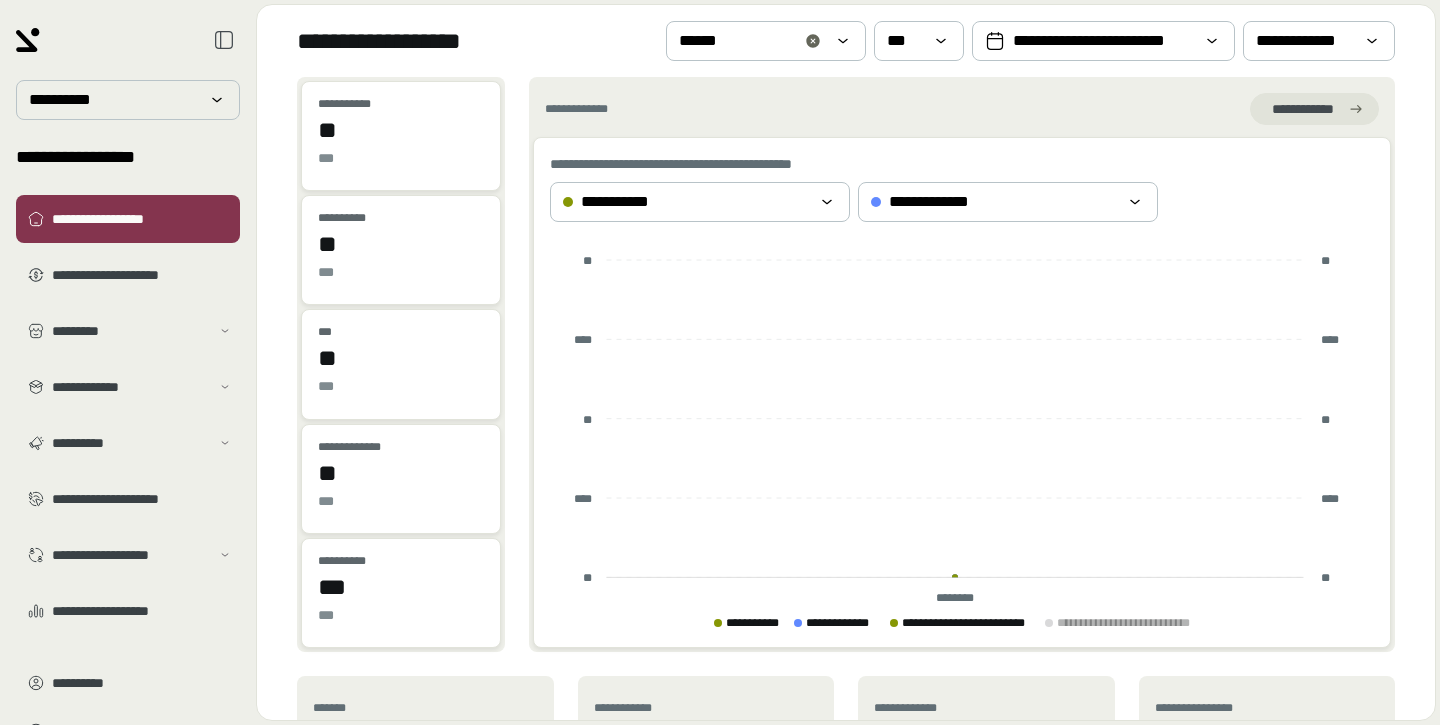 click on "**********" at bounding box center [846, 41] 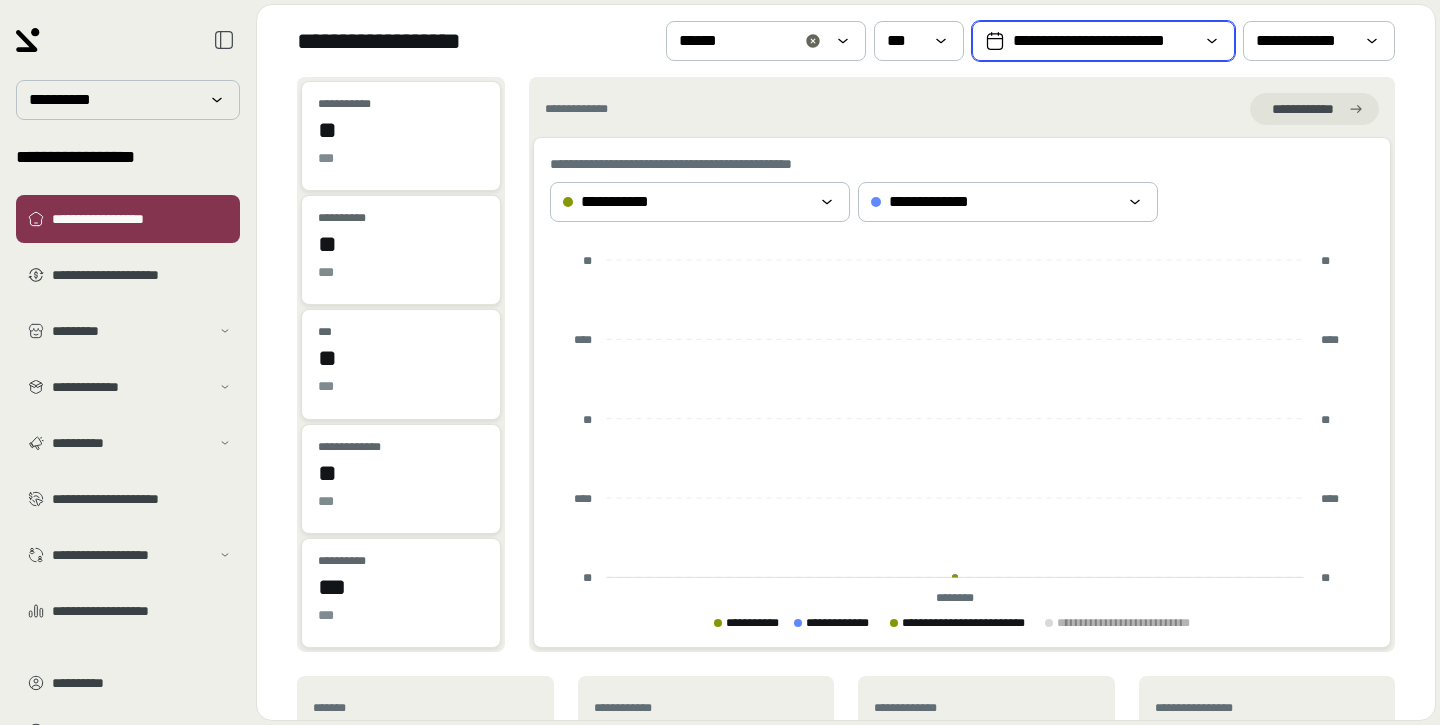 click on "**********" at bounding box center (1103, 41) 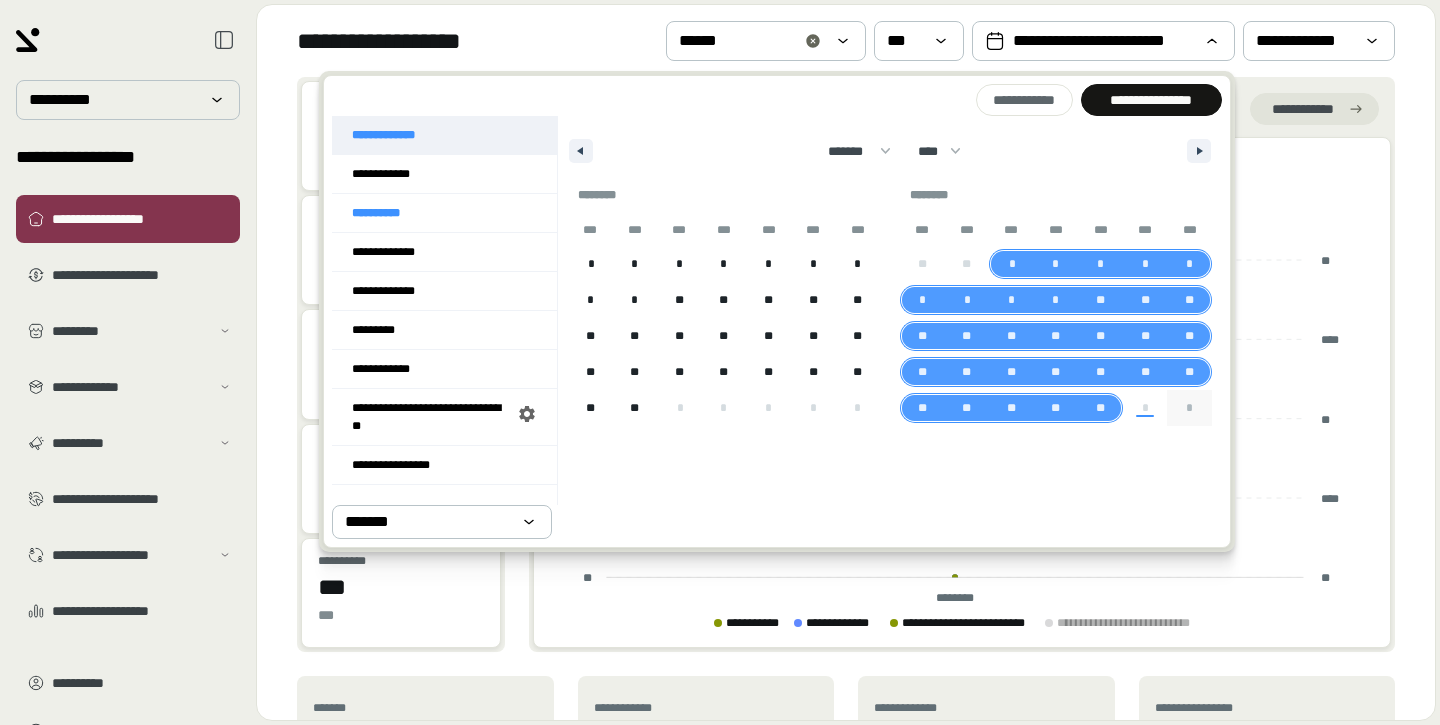 click on "**********" at bounding box center [444, 135] 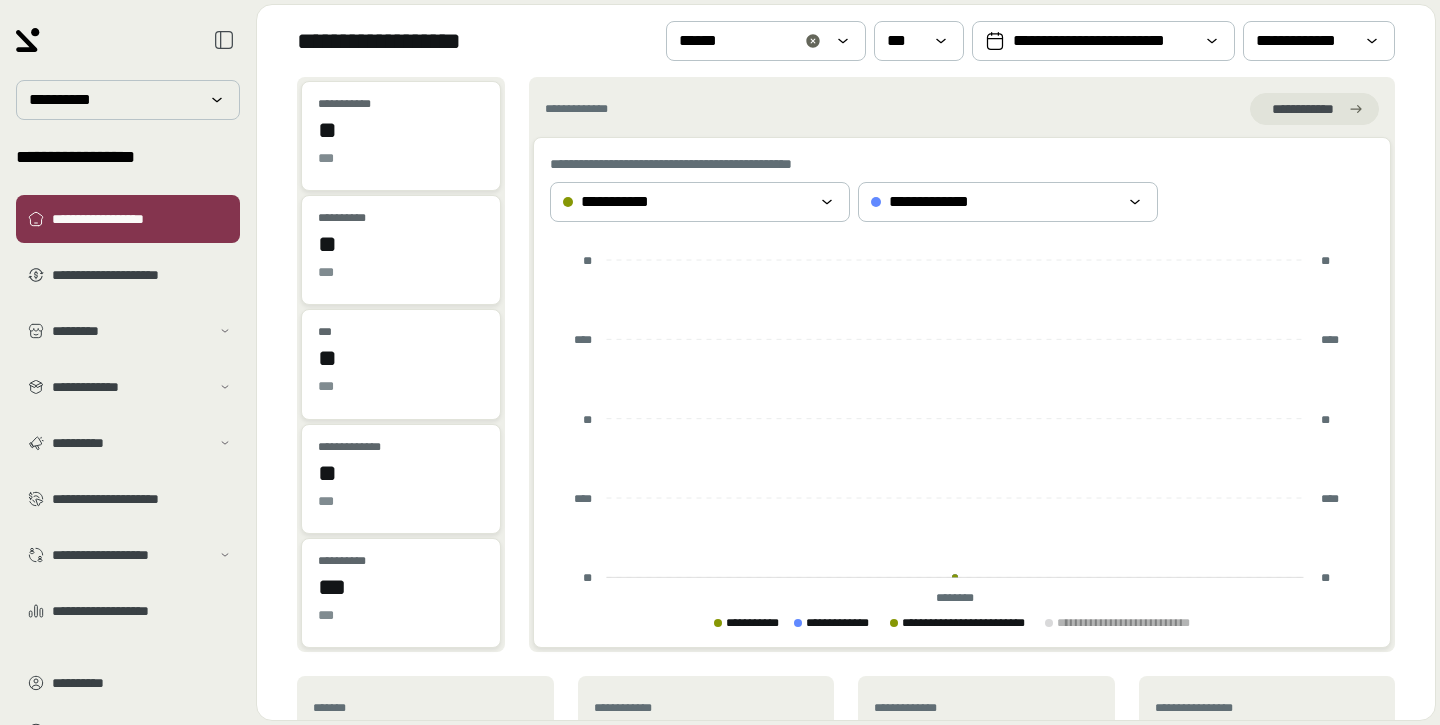 click on "**********" at bounding box center [846, 41] 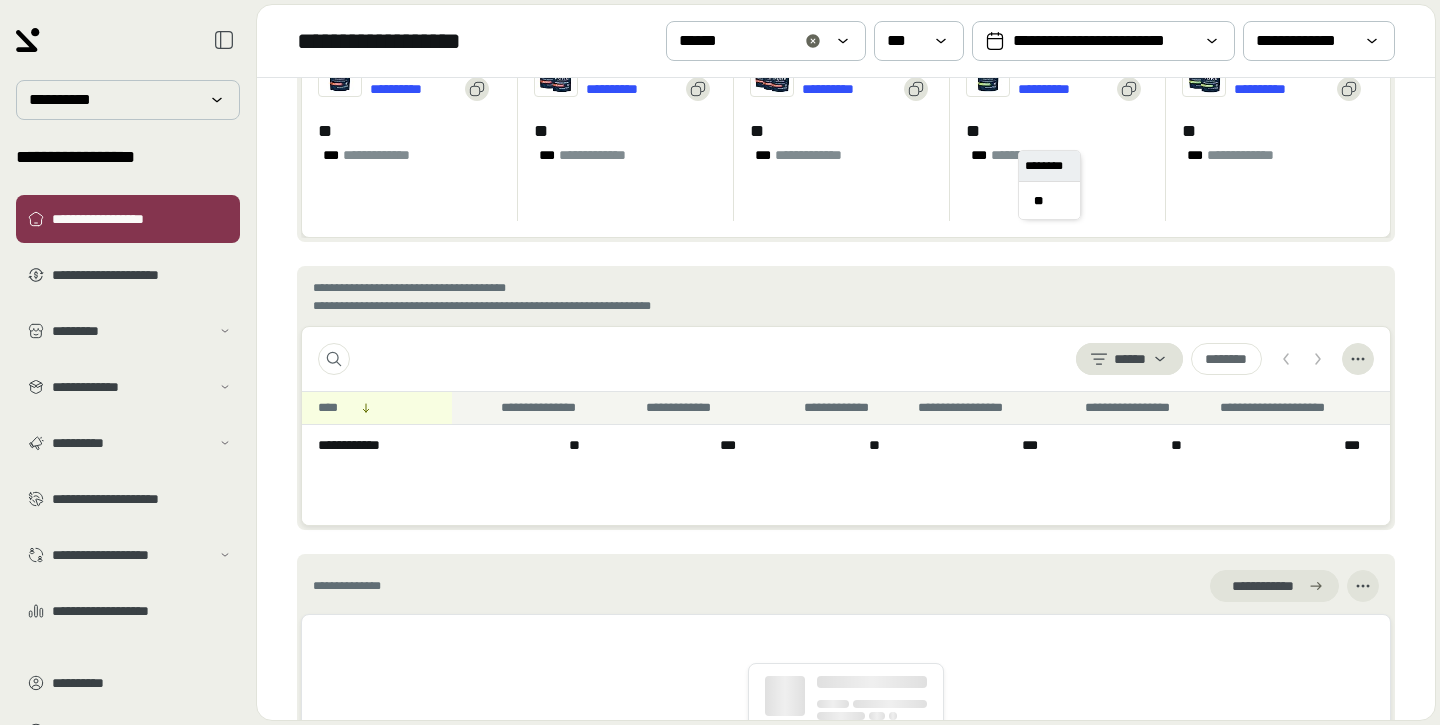 scroll, scrollTop: 1029, scrollLeft: 0, axis: vertical 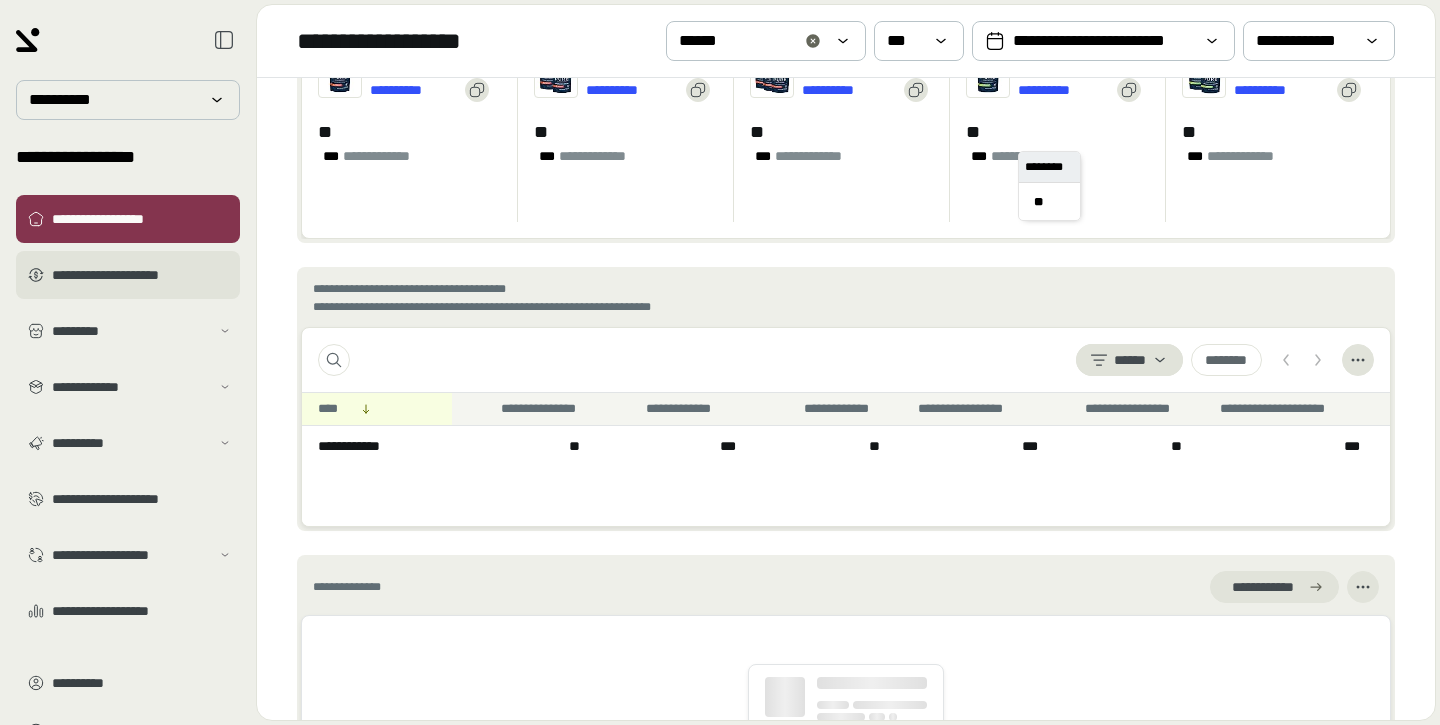 click on "**********" at bounding box center (142, 275) 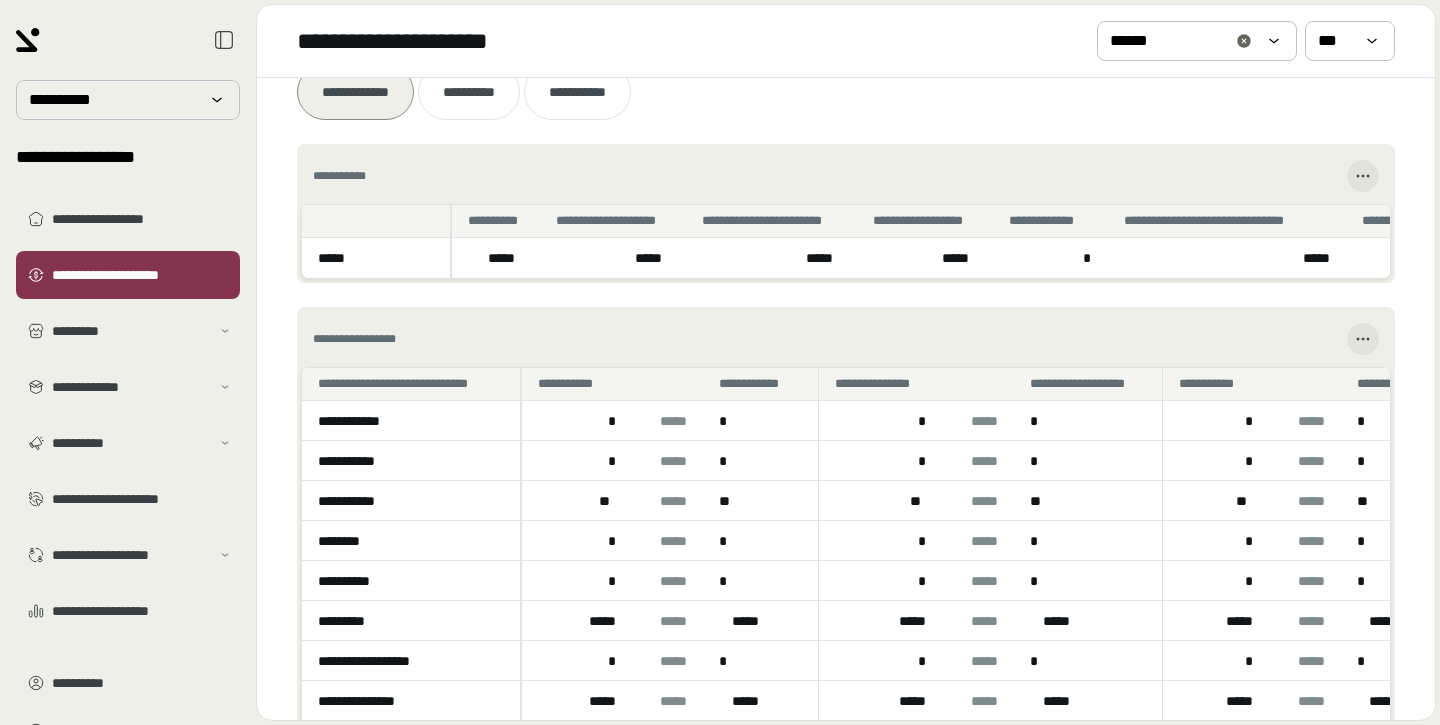 scroll, scrollTop: 0, scrollLeft: 0, axis: both 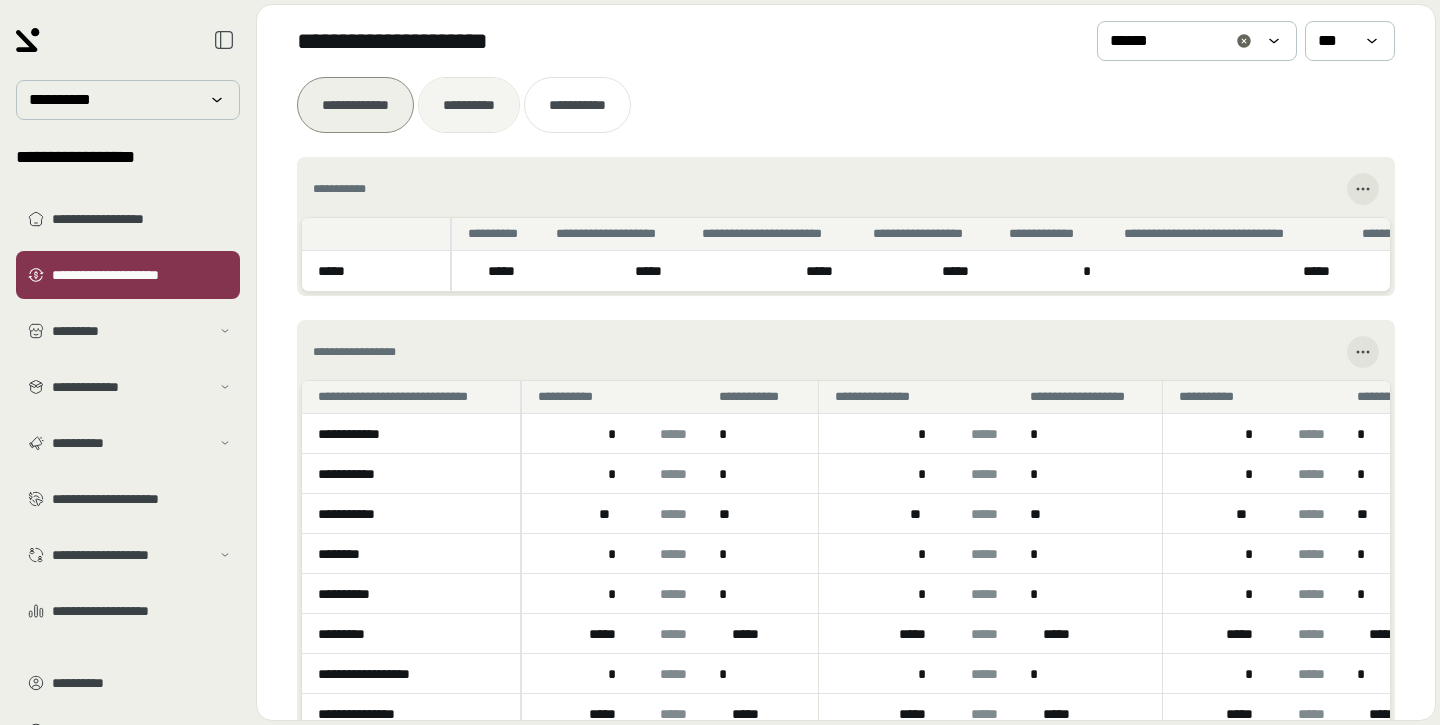 click at bounding box center [469, 105] 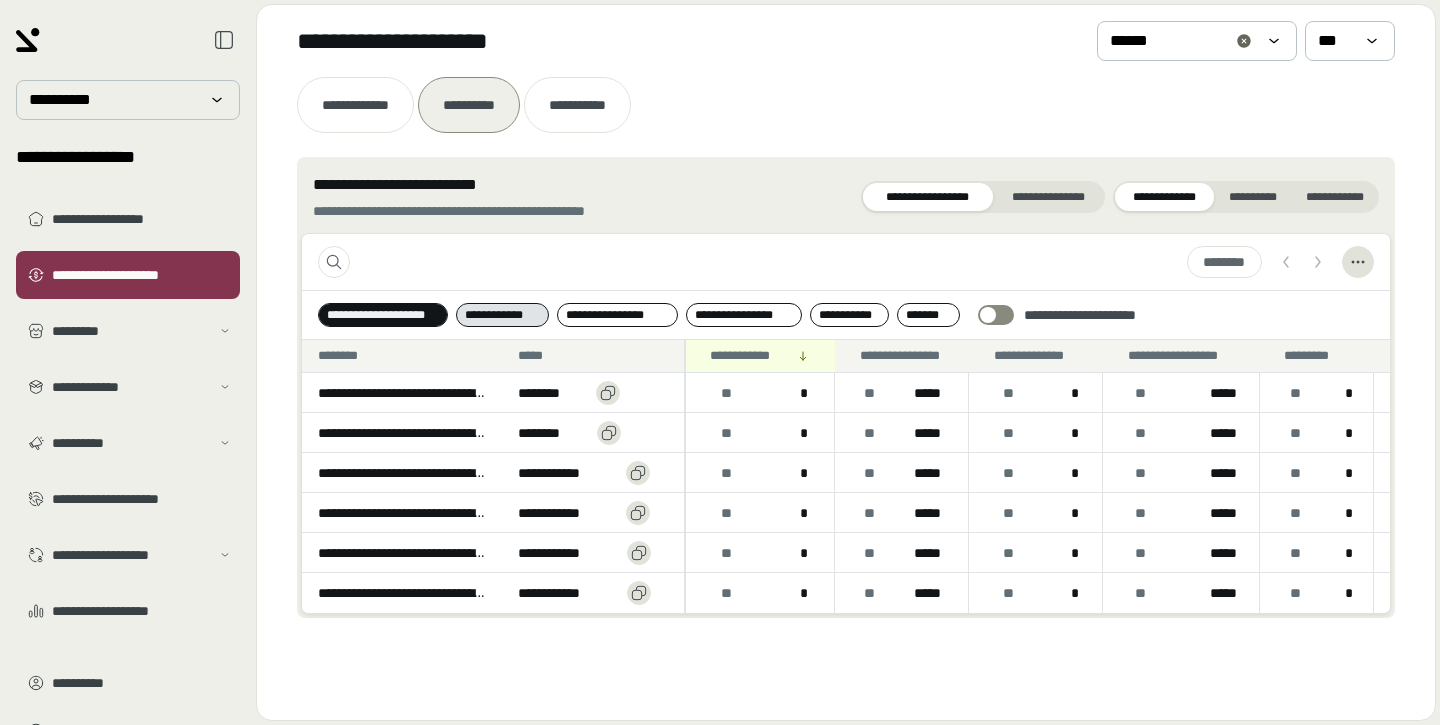 click on "**********" at bounding box center (502, 315) 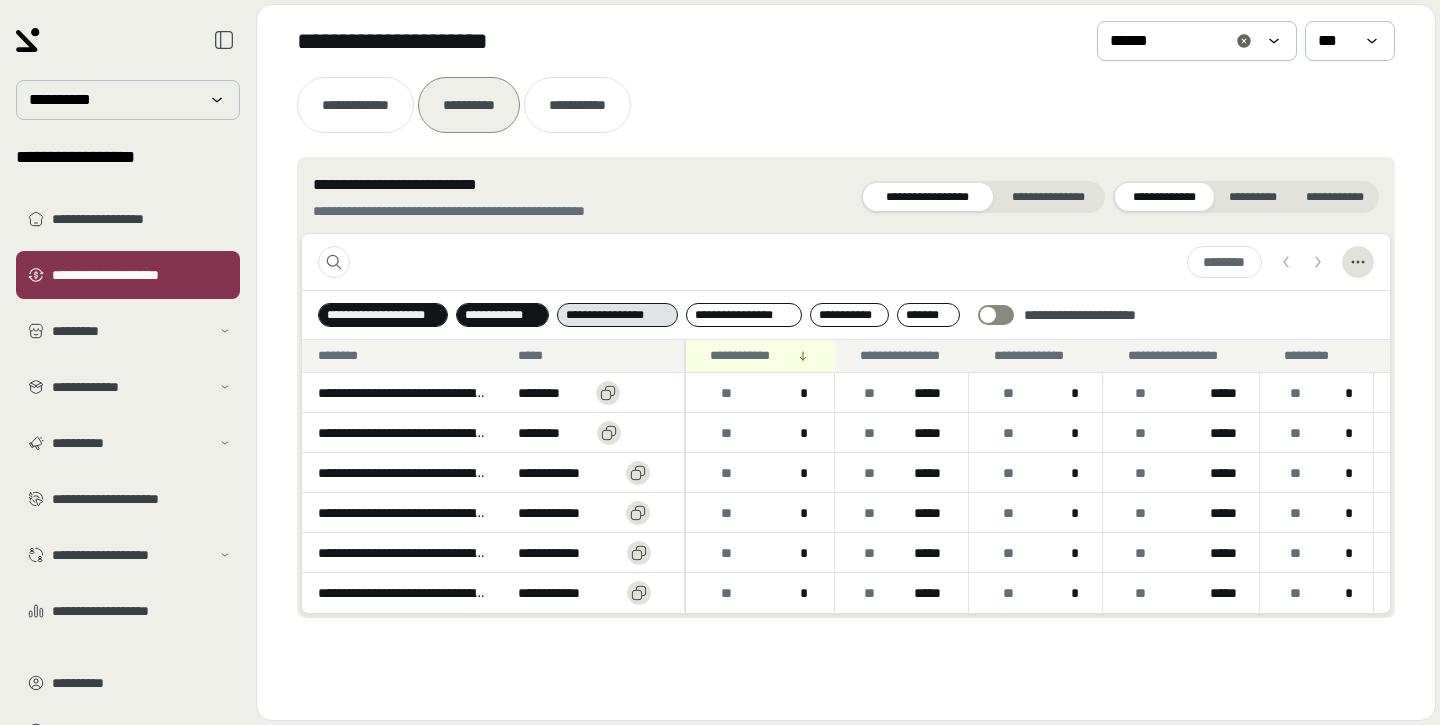 click on "**********" at bounding box center (617, 315) 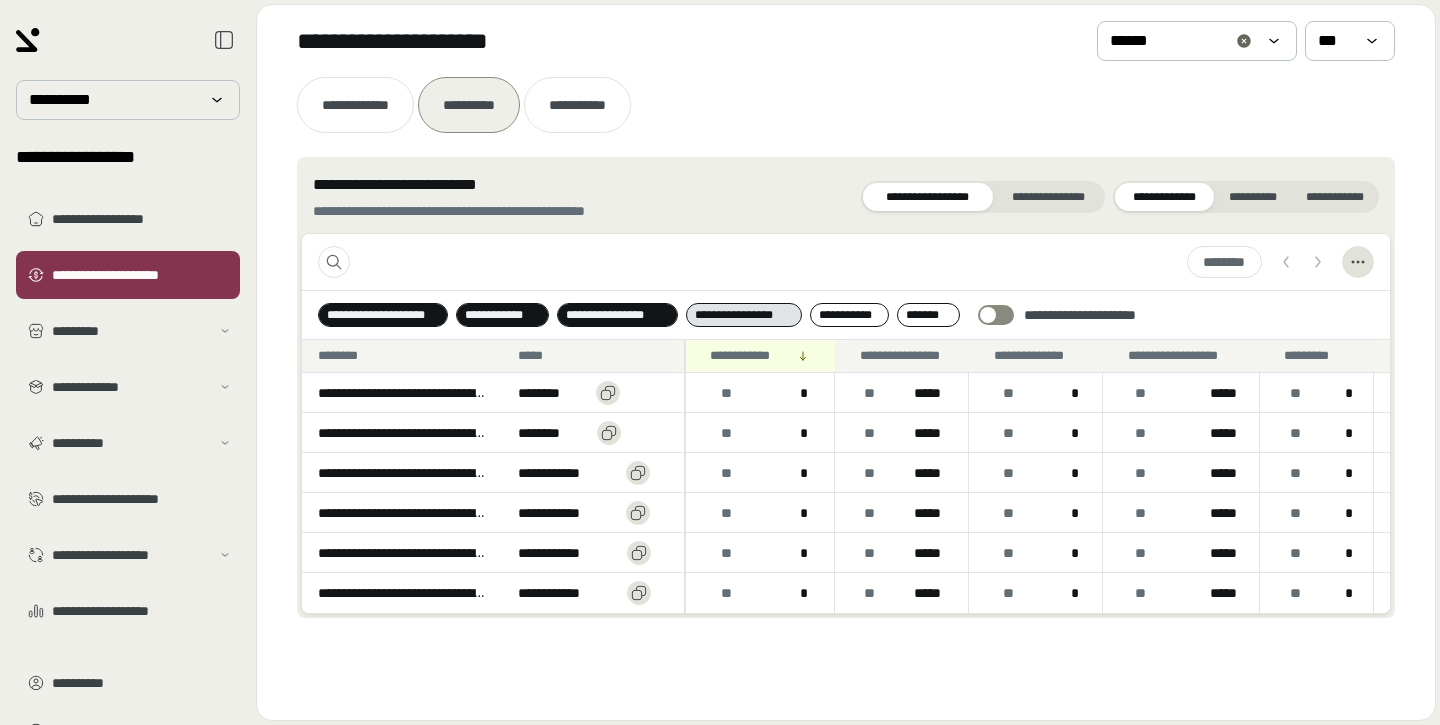 click on "**********" at bounding box center [744, 315] 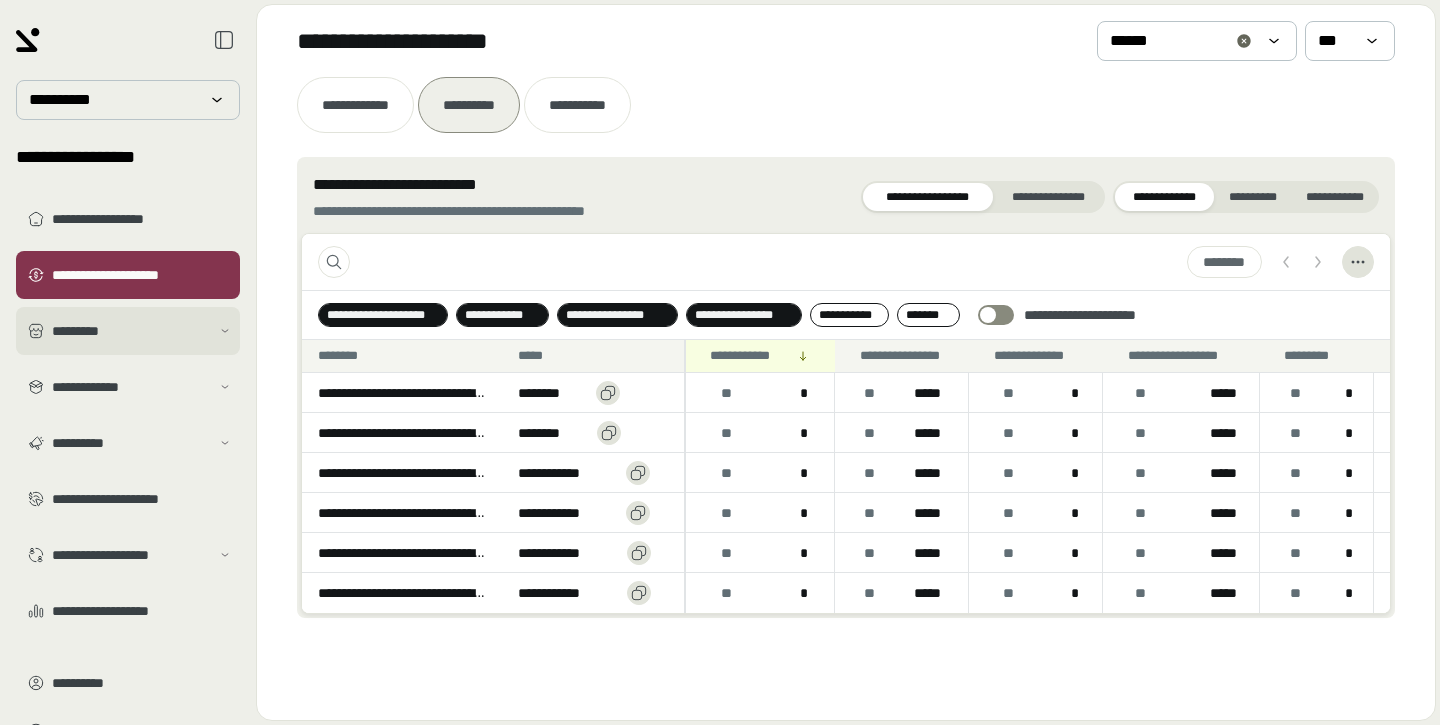 click on "*********" at bounding box center (128, 331) 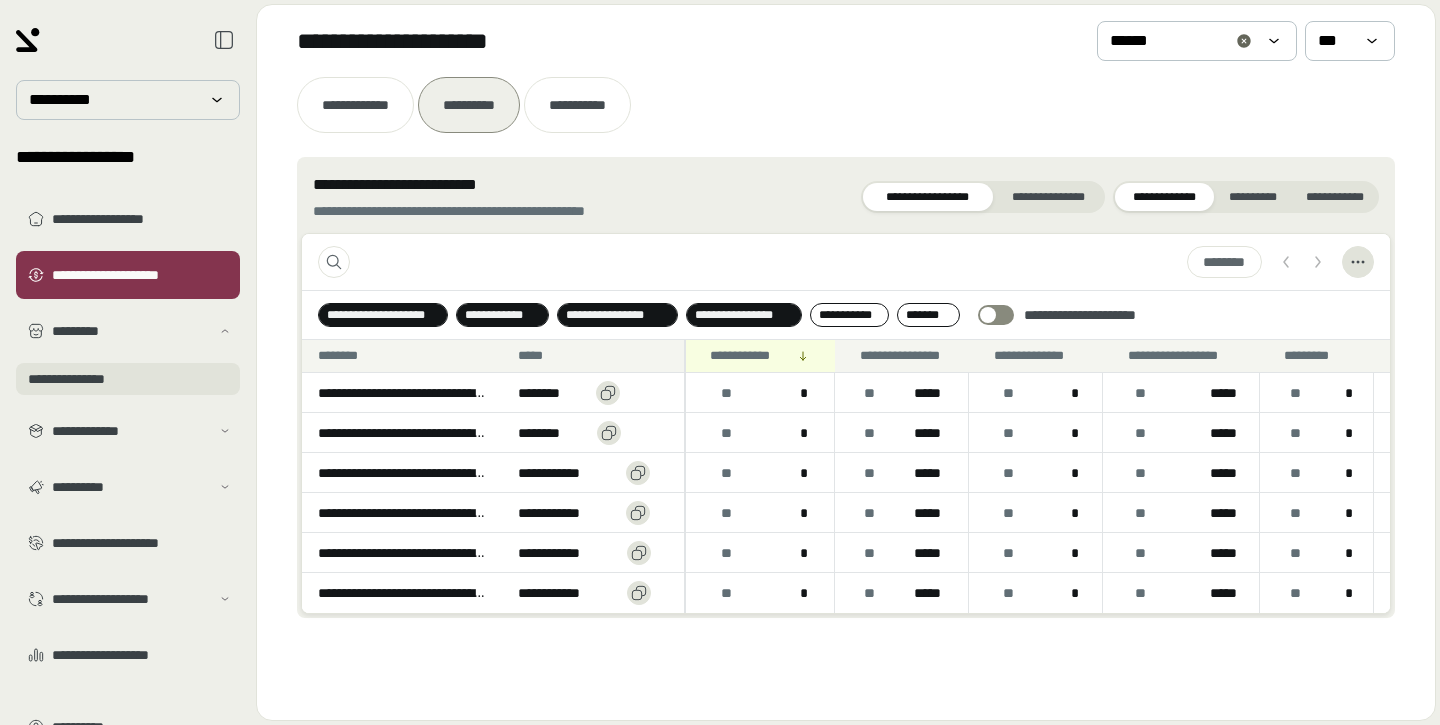 click on "**********" at bounding box center [128, 379] 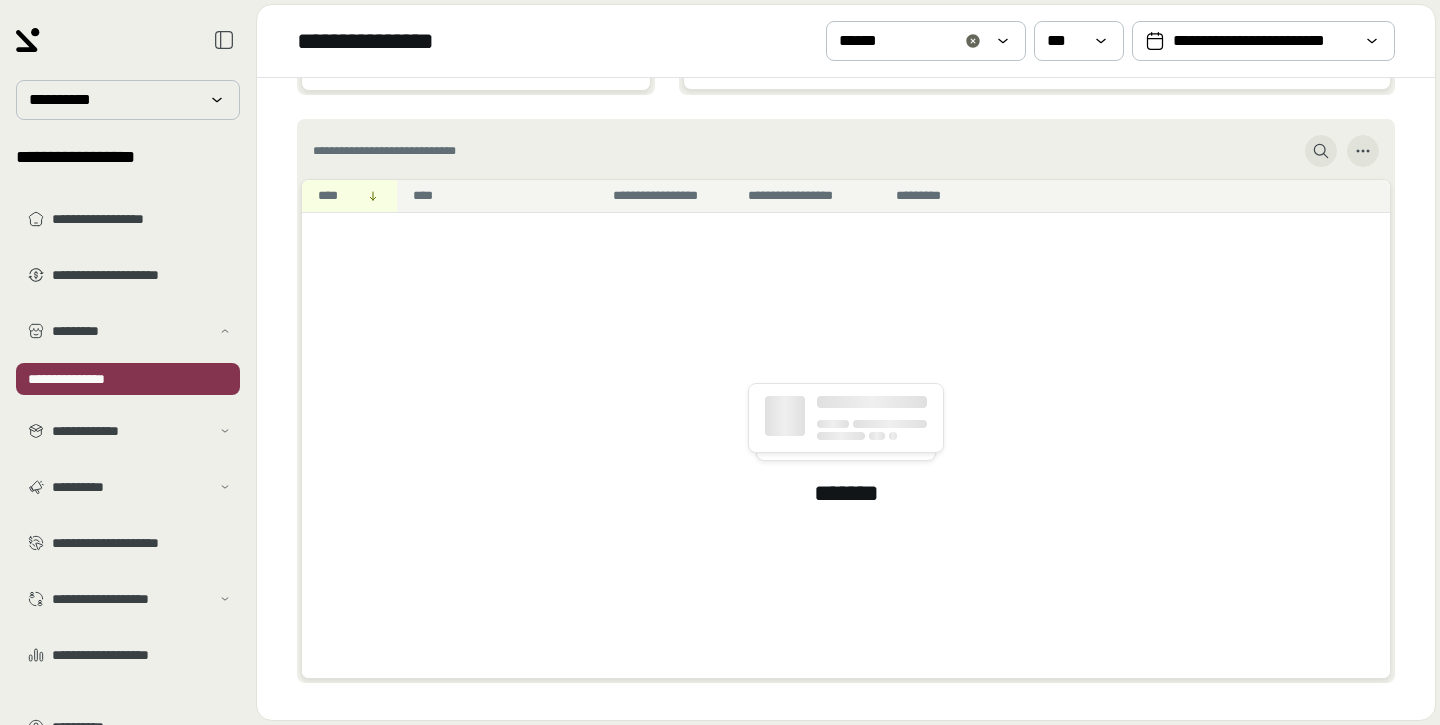 scroll, scrollTop: 399, scrollLeft: 0, axis: vertical 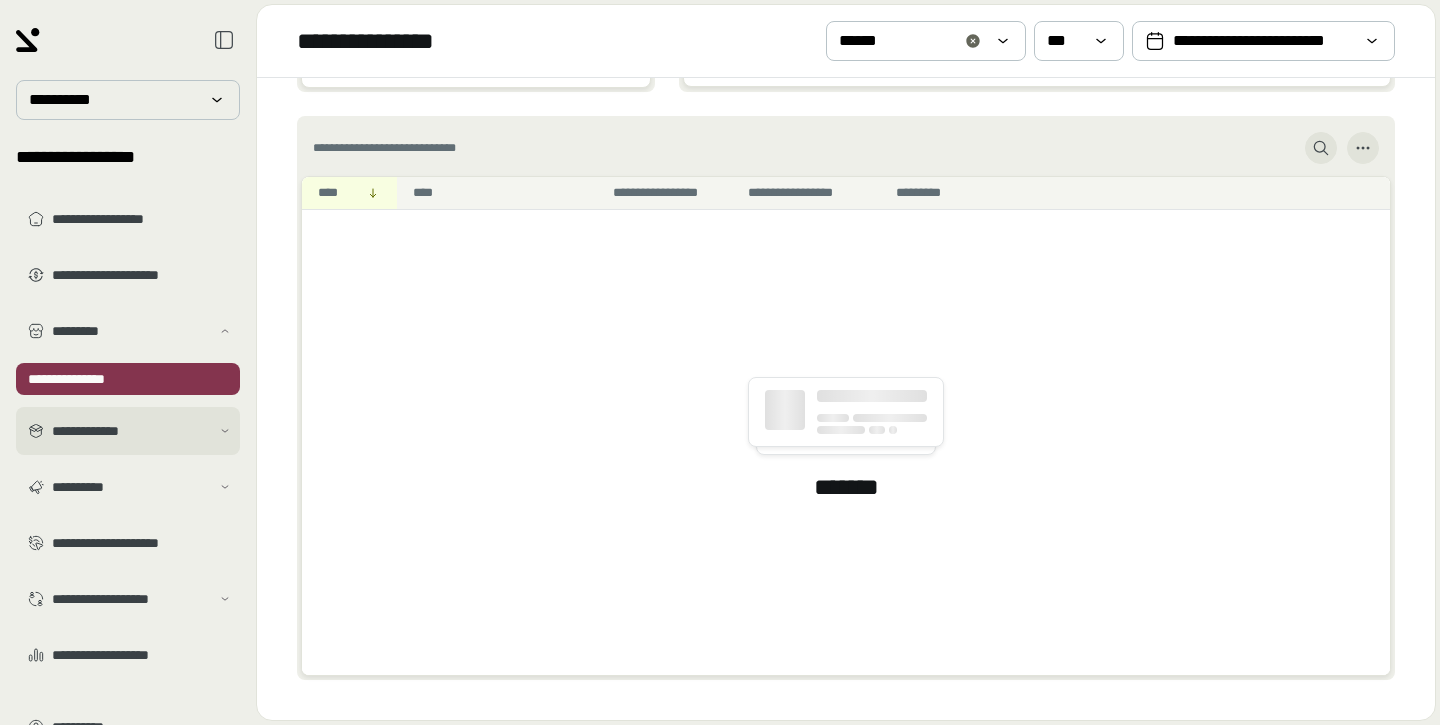 click on "**********" at bounding box center (128, 431) 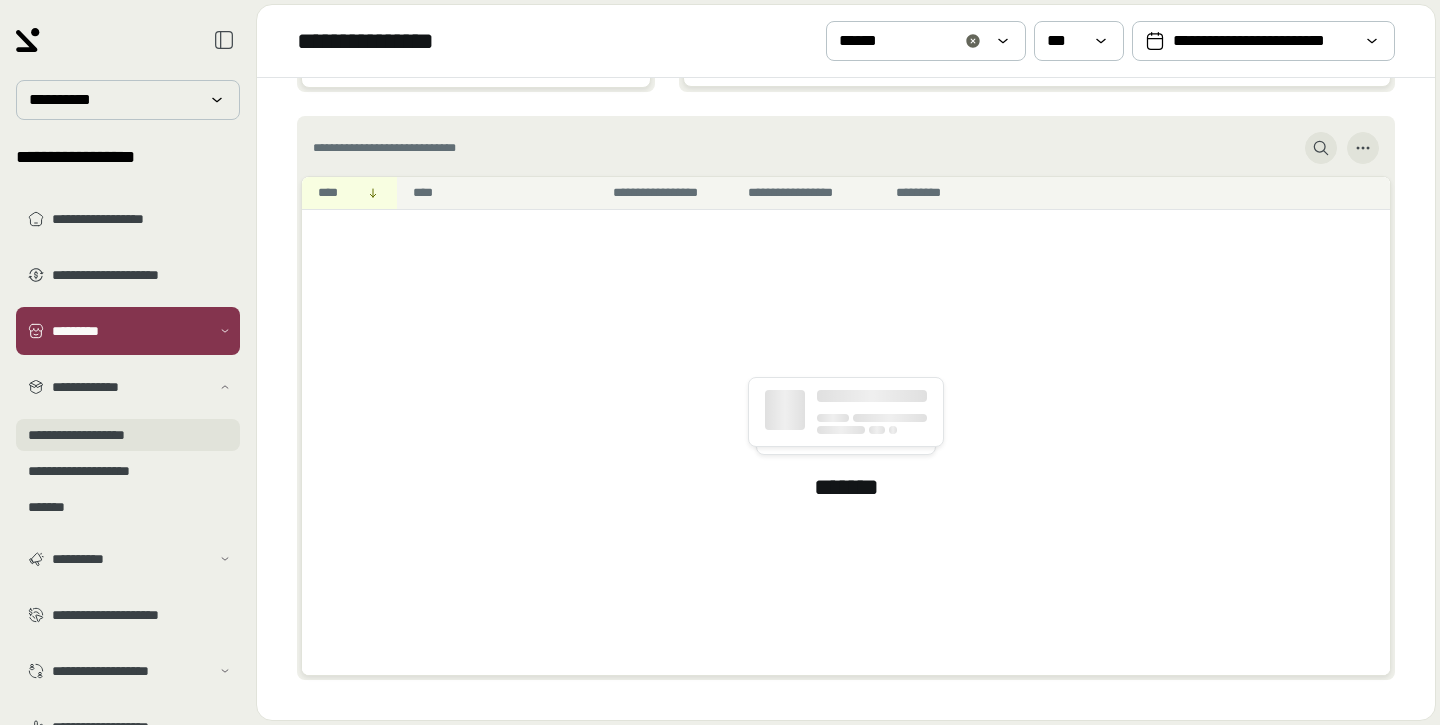 click on "**********" at bounding box center (128, 435) 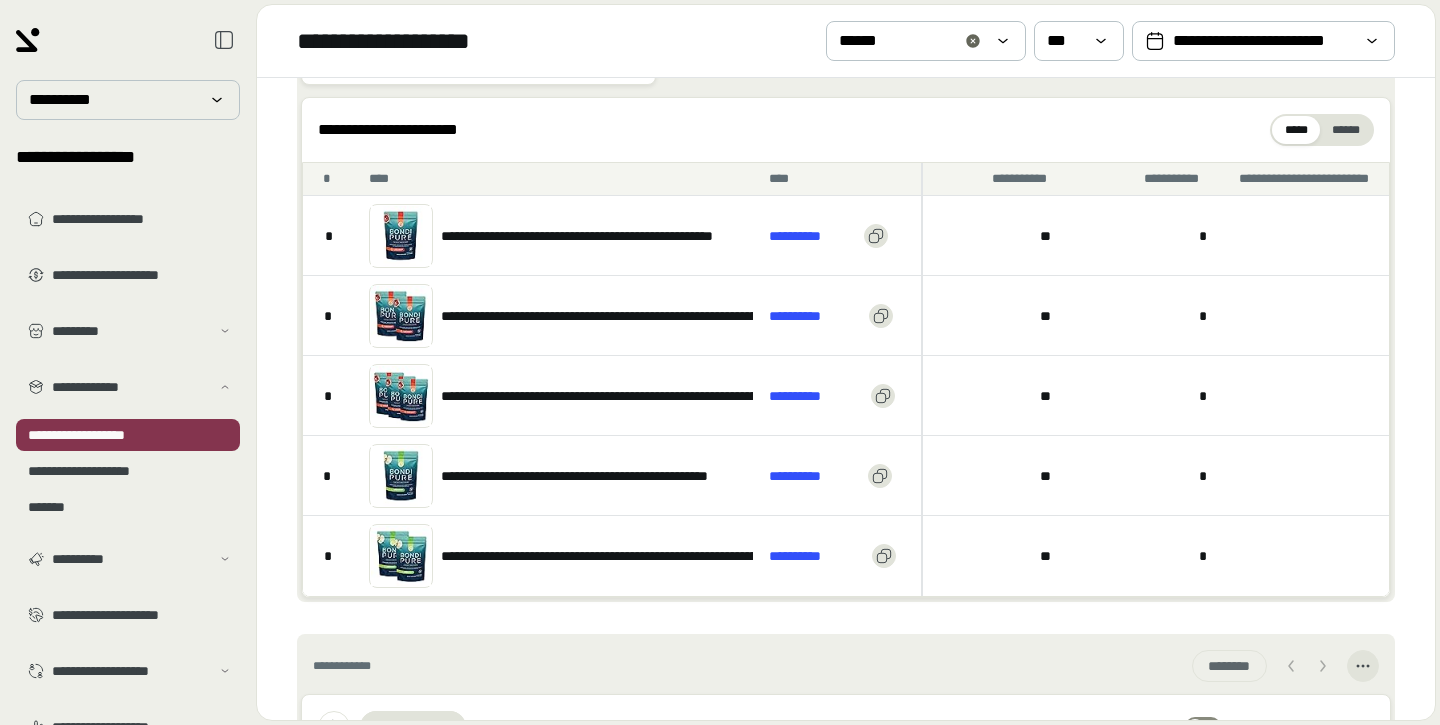 scroll, scrollTop: 237, scrollLeft: 0, axis: vertical 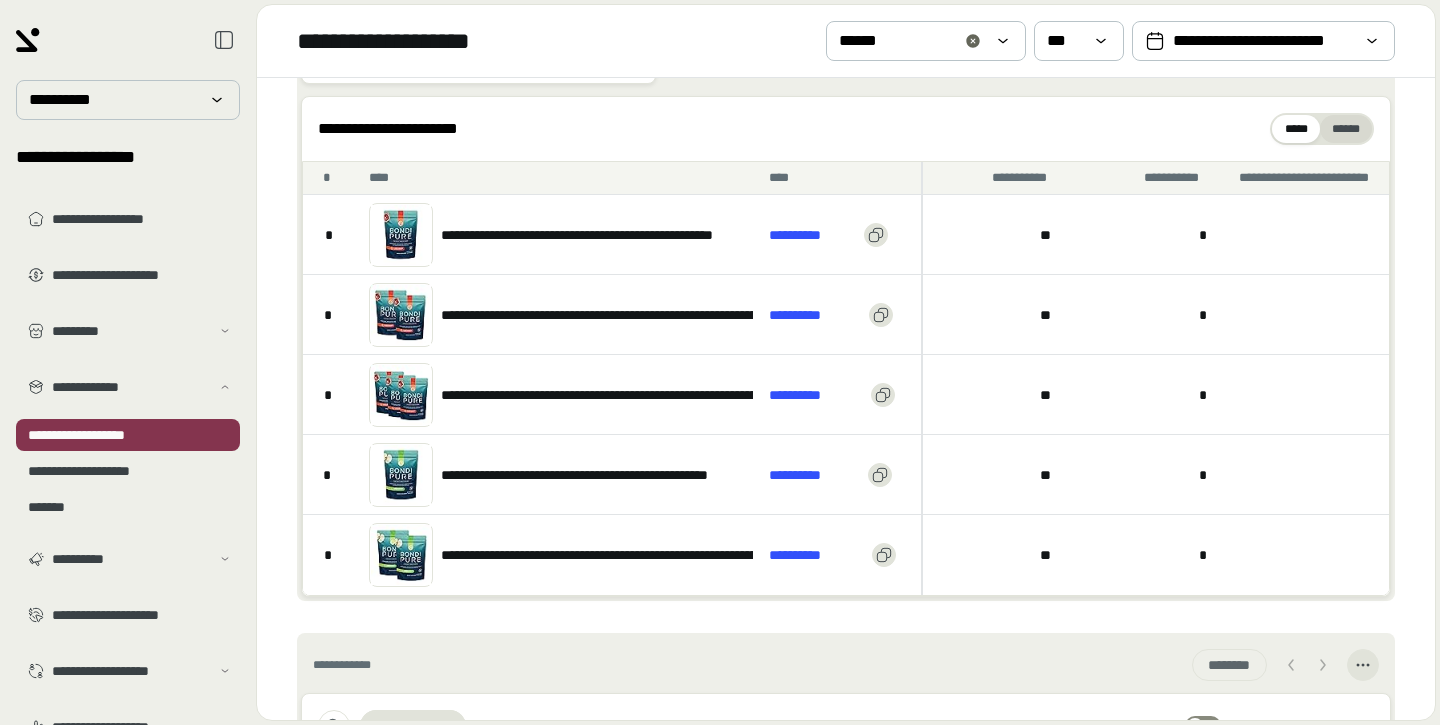 click on "******" at bounding box center [1346, 129] 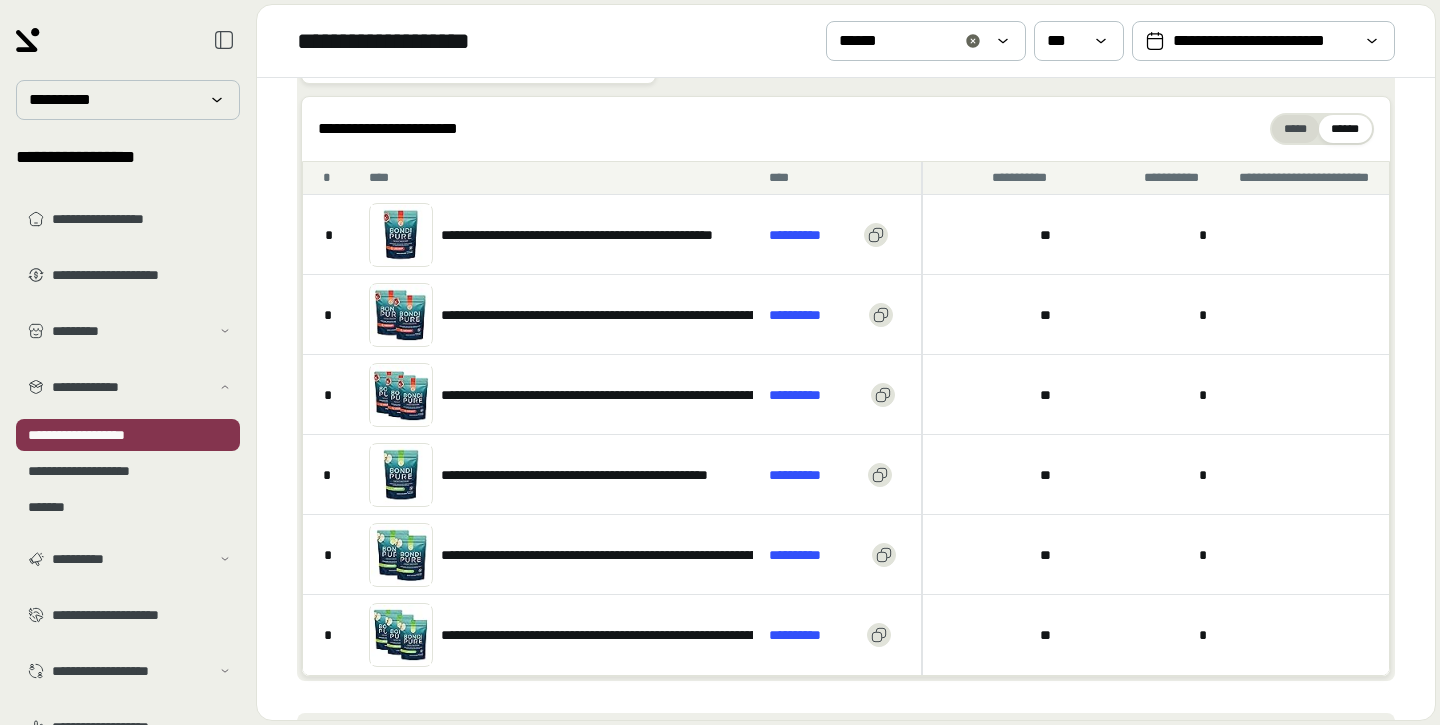 click on "*****" at bounding box center [1295, 129] 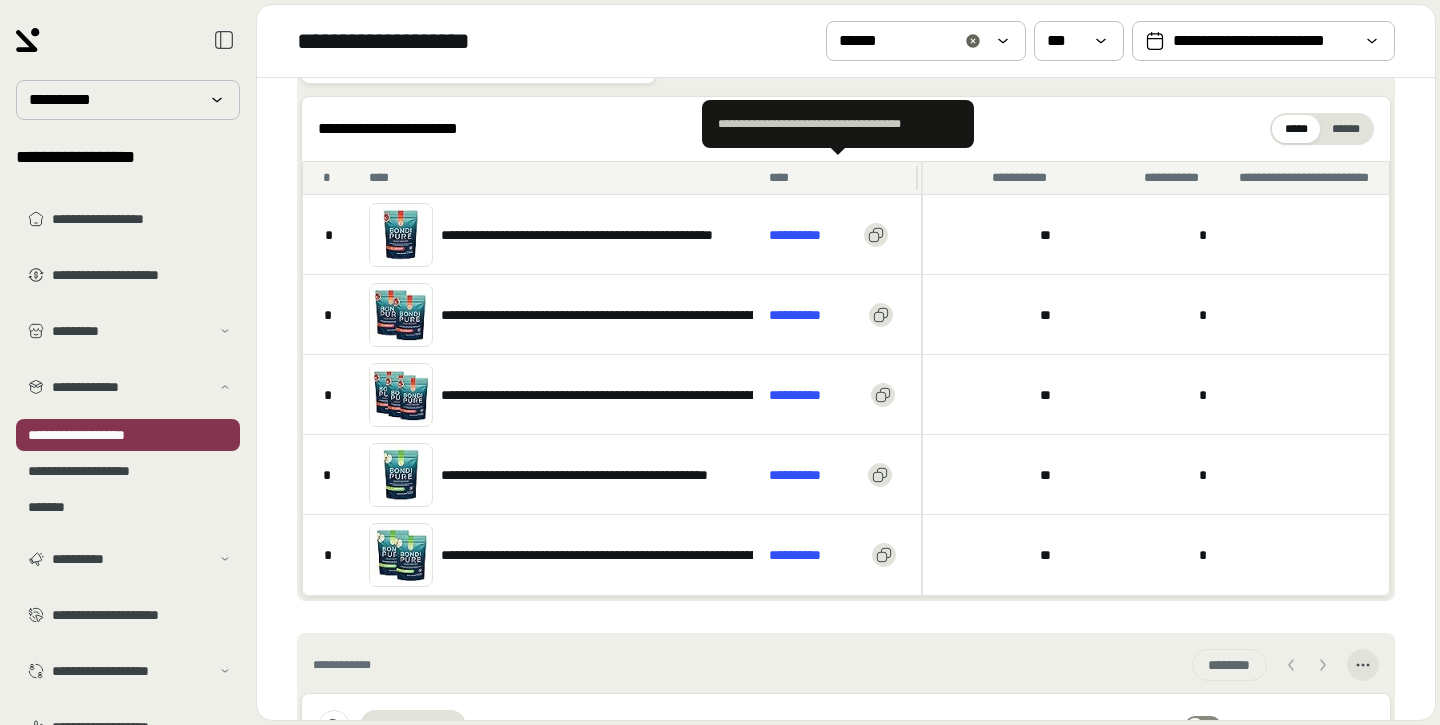scroll, scrollTop: 245, scrollLeft: 0, axis: vertical 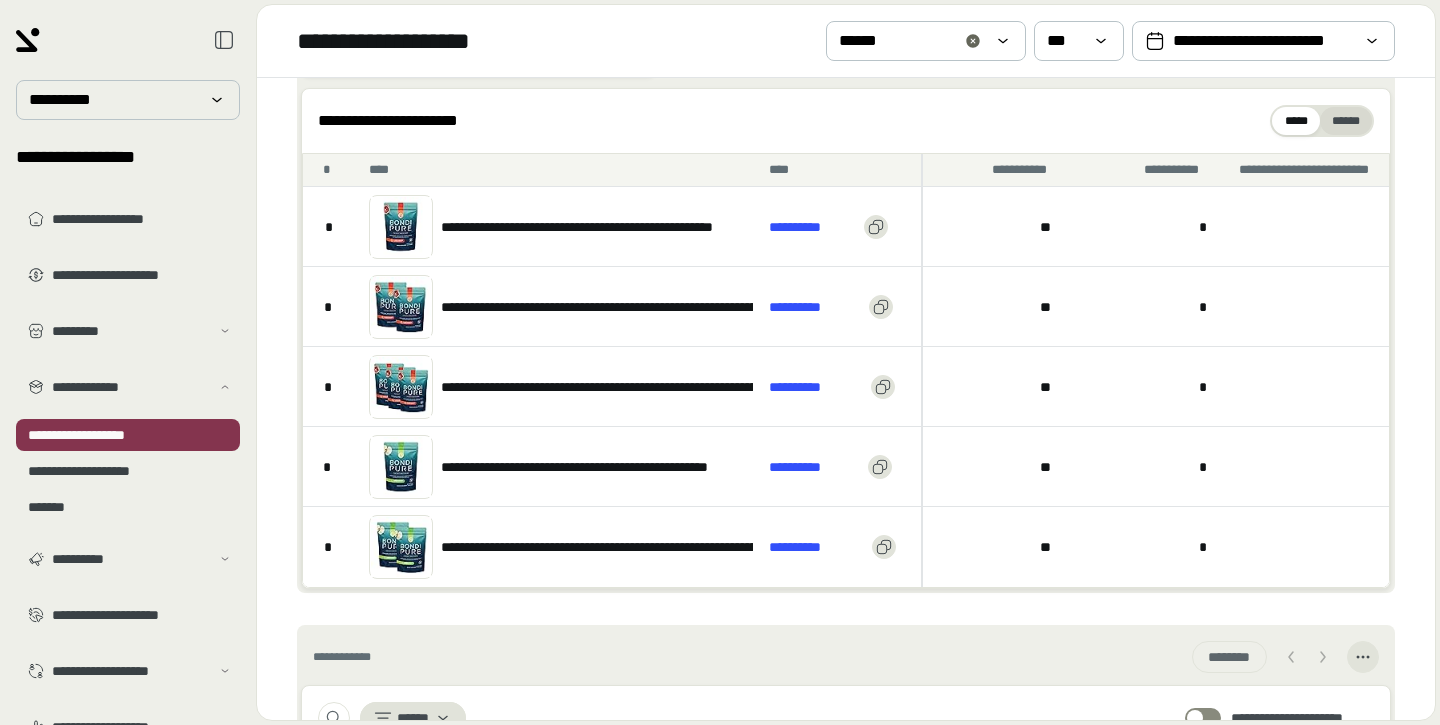 click at bounding box center (1346, 121) 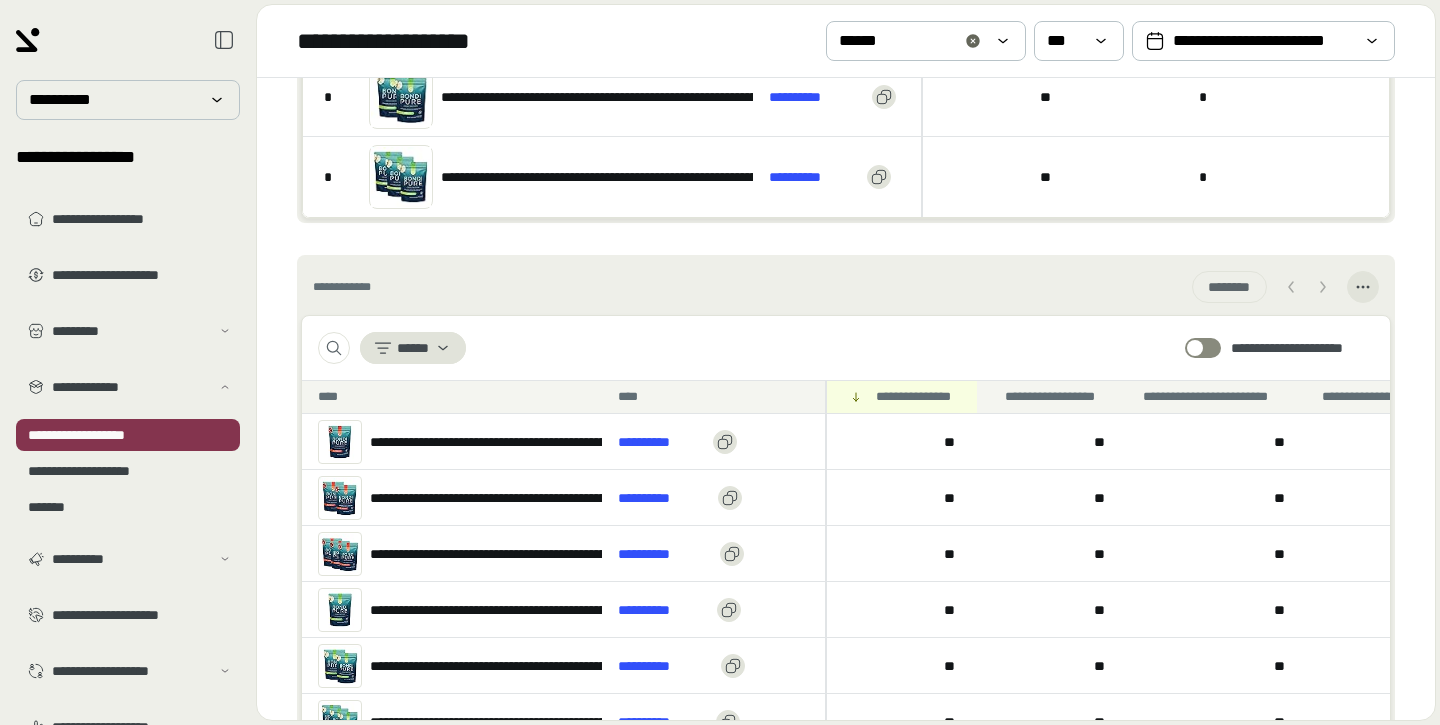 scroll, scrollTop: 770, scrollLeft: 0, axis: vertical 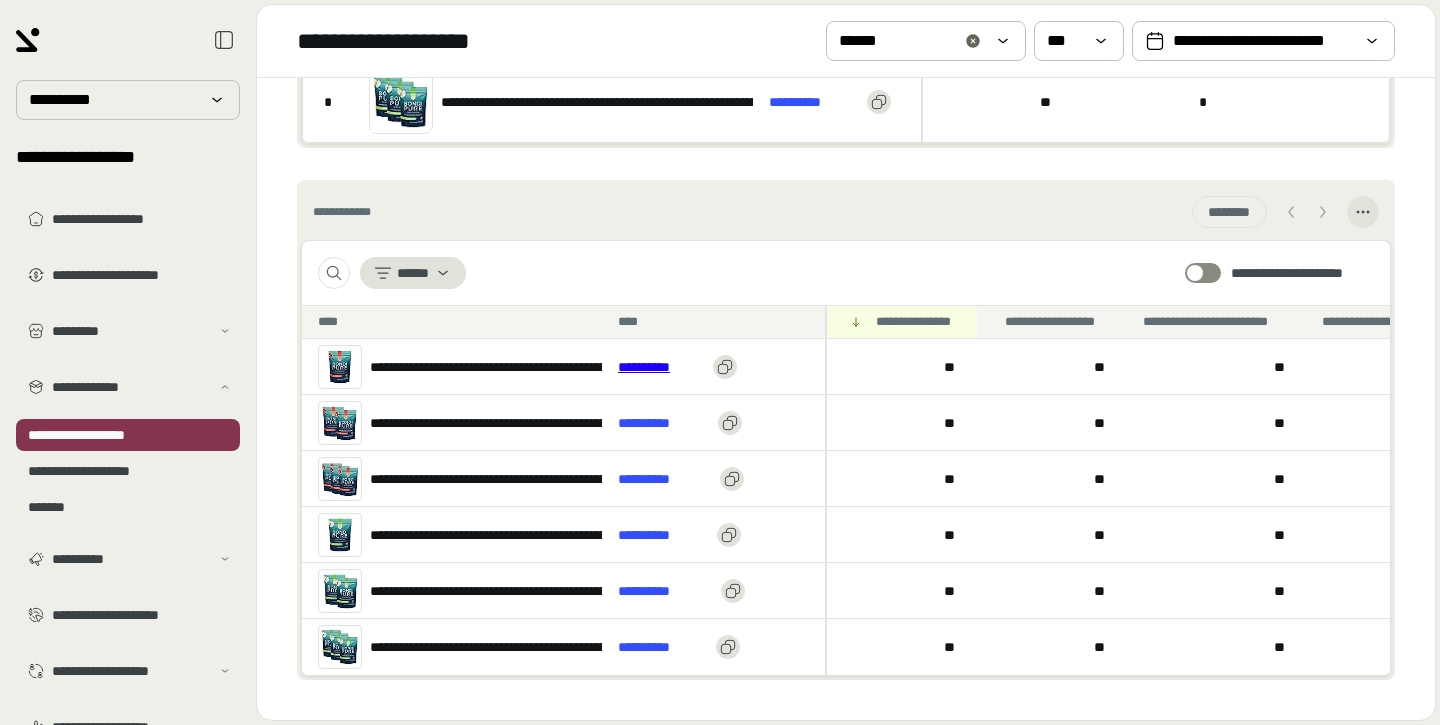 click on "**********" at bounding box center (661, 367) 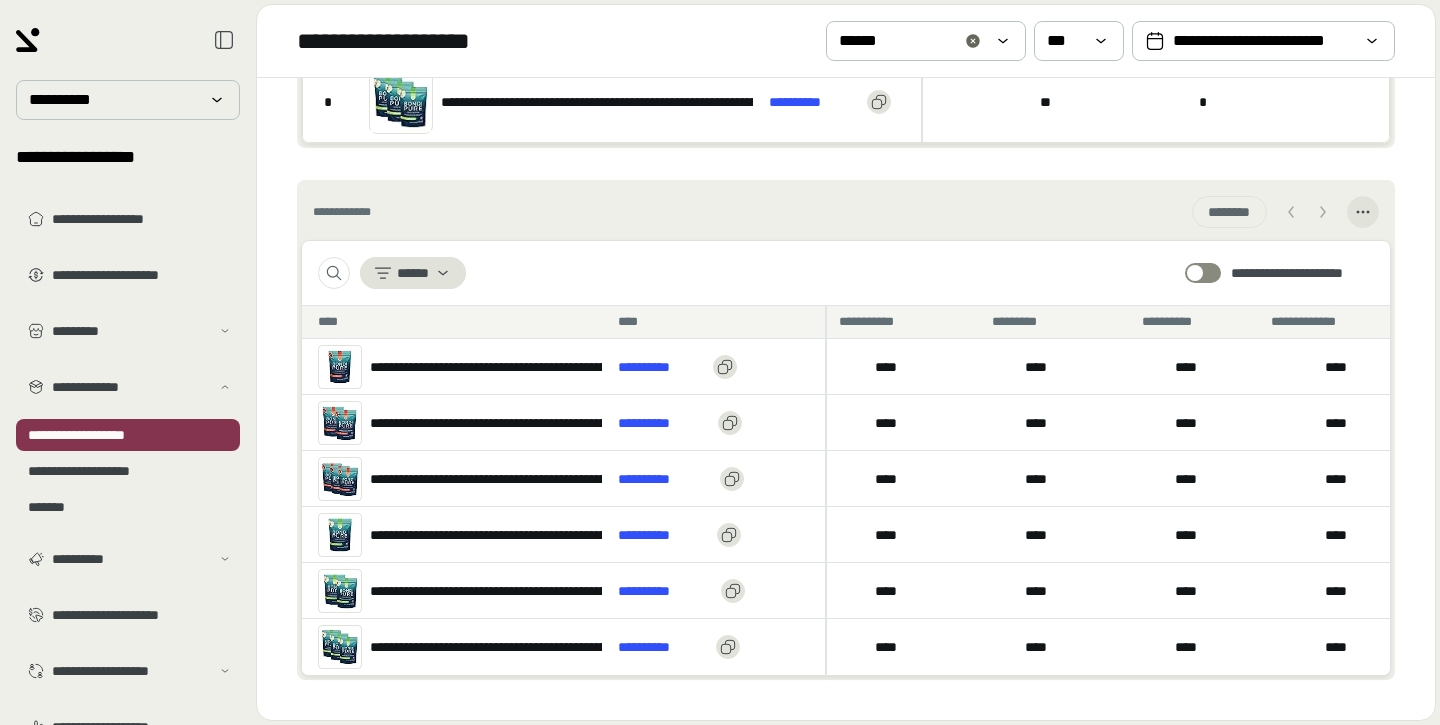 scroll, scrollTop: 0, scrollLeft: 1605, axis: horizontal 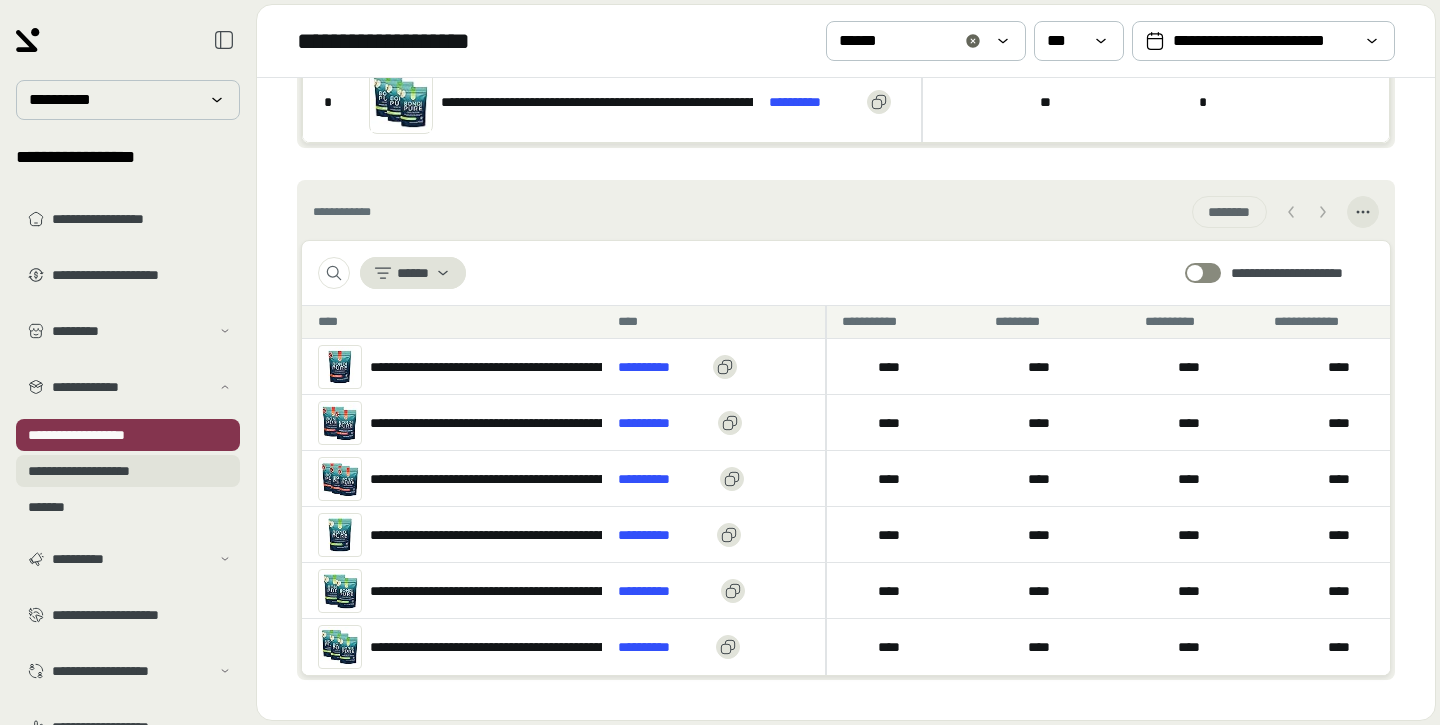 click on "**********" at bounding box center [128, 471] 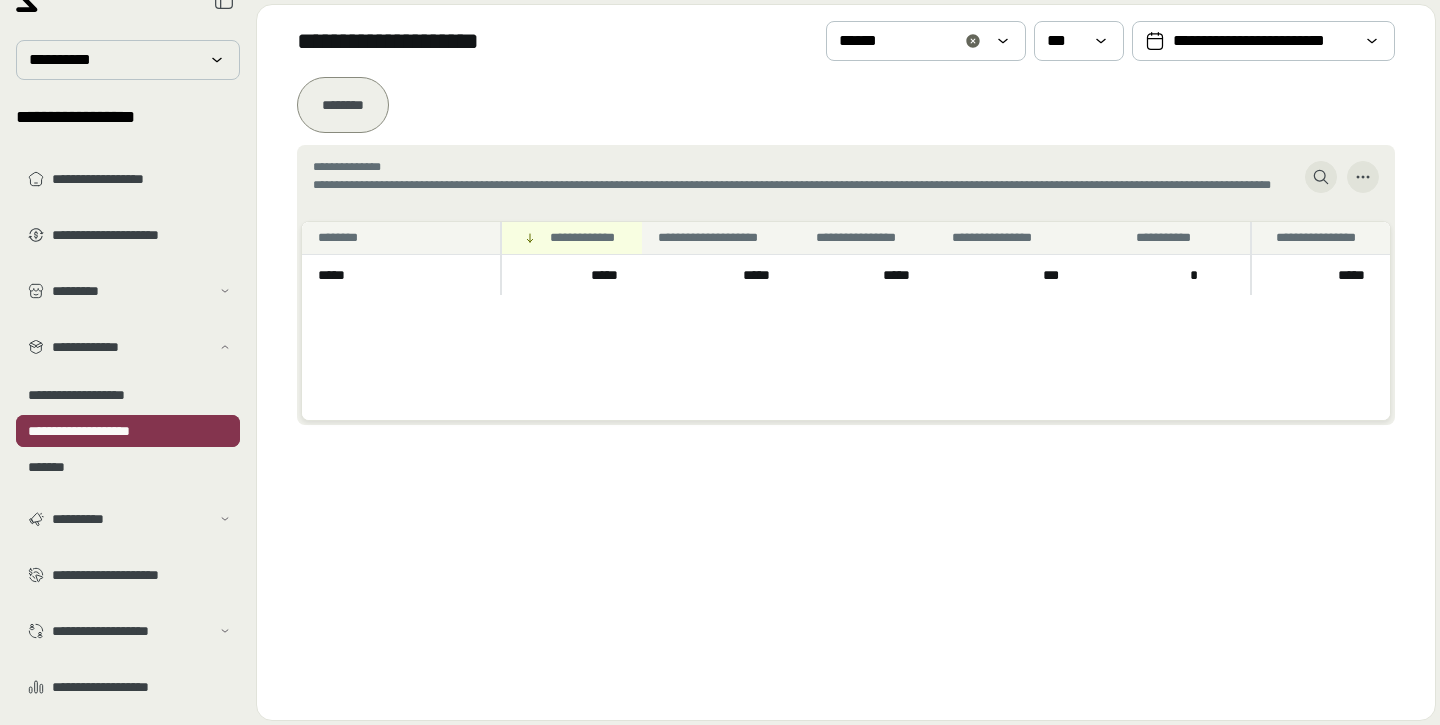 scroll, scrollTop: 44, scrollLeft: 0, axis: vertical 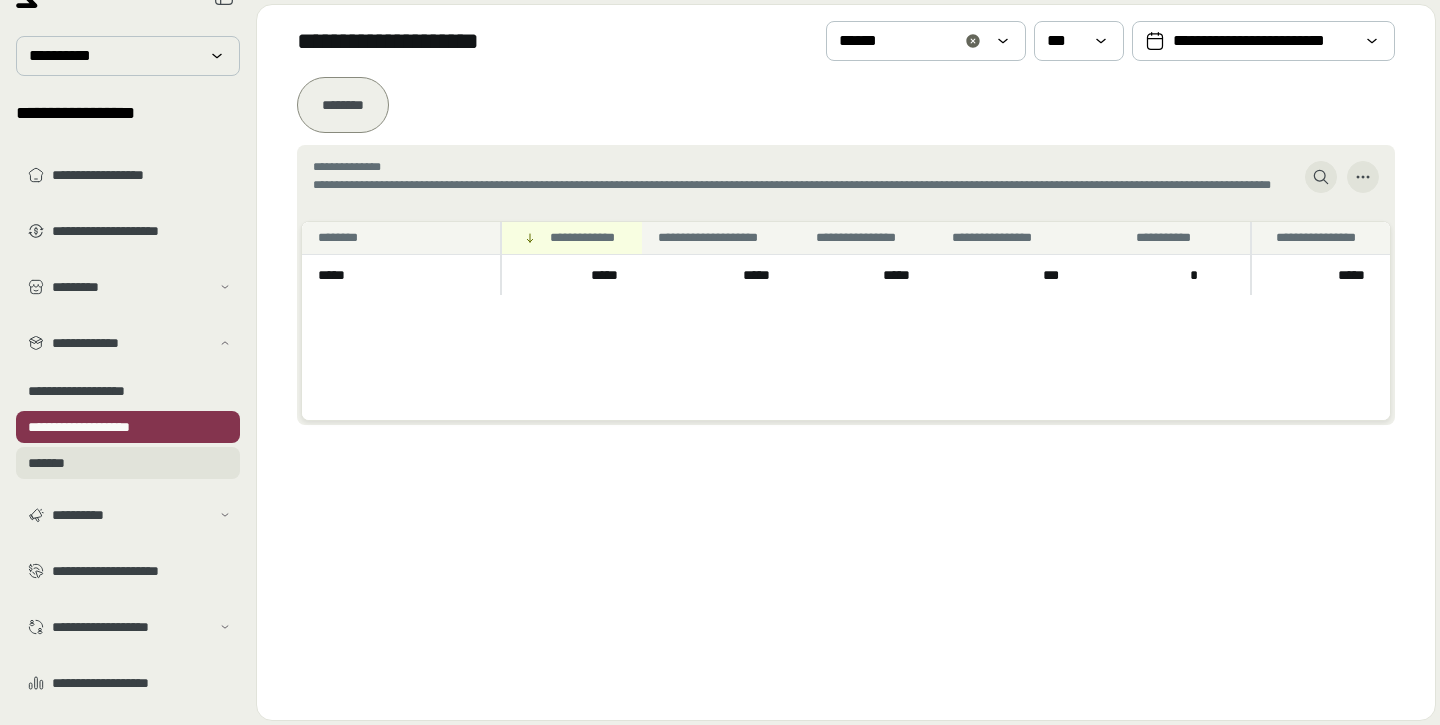 click on "*******" at bounding box center (128, 463) 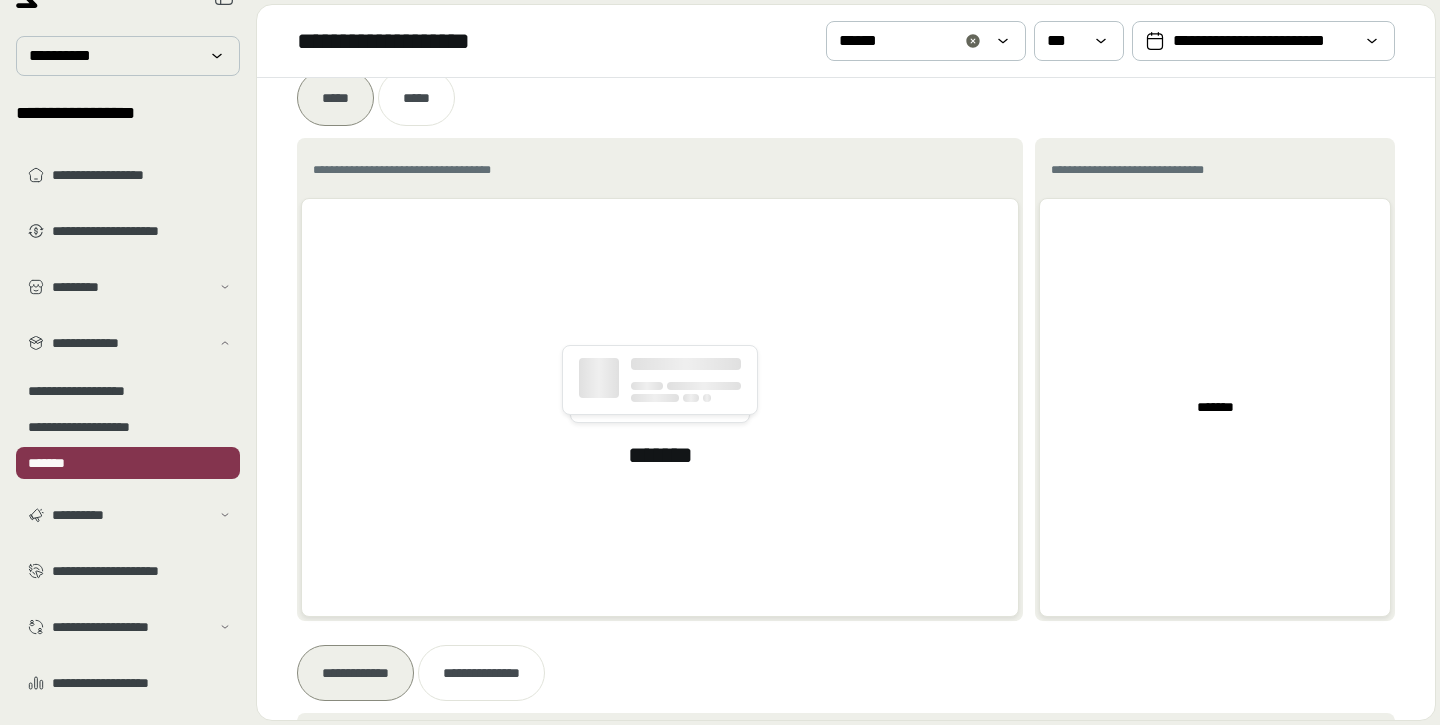 scroll, scrollTop: 17, scrollLeft: 0, axis: vertical 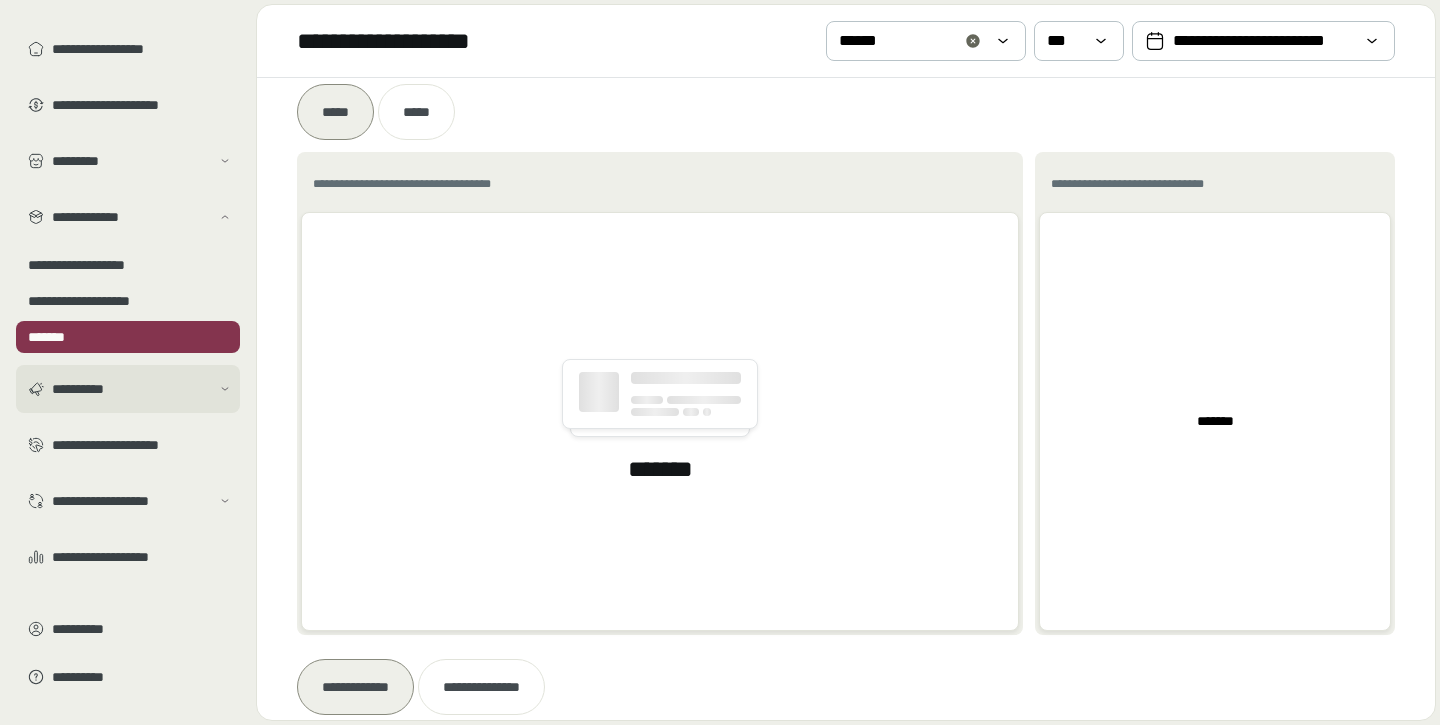 click on "**********" at bounding box center (131, 389) 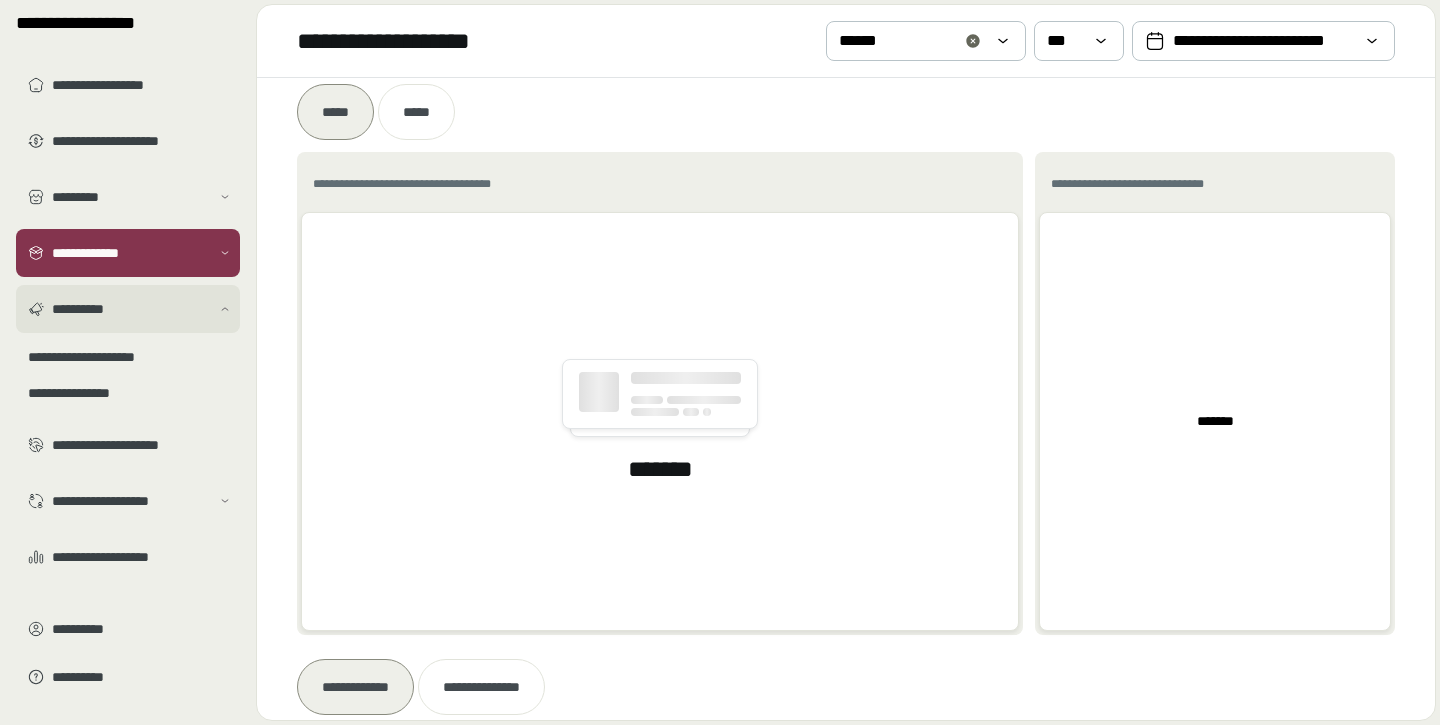 scroll, scrollTop: 134, scrollLeft: 0, axis: vertical 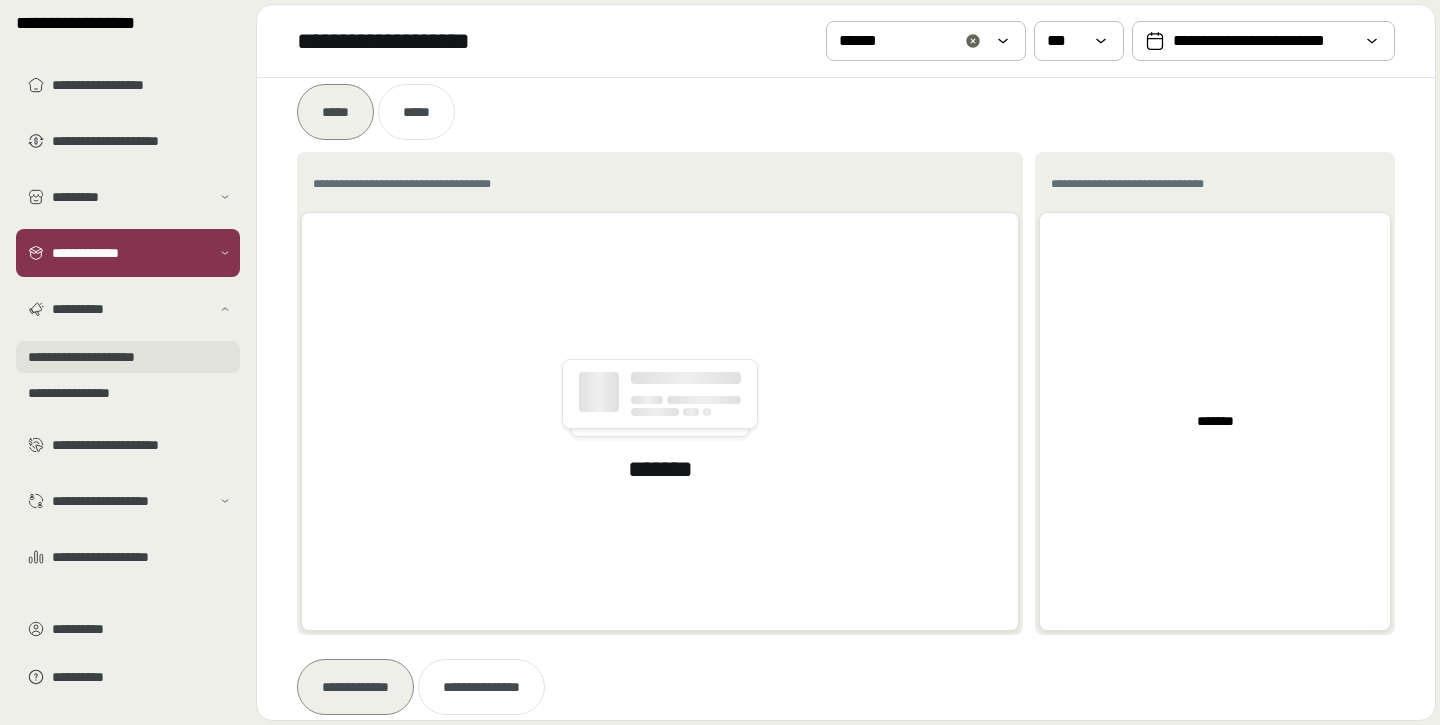 click on "**********" at bounding box center [128, 357] 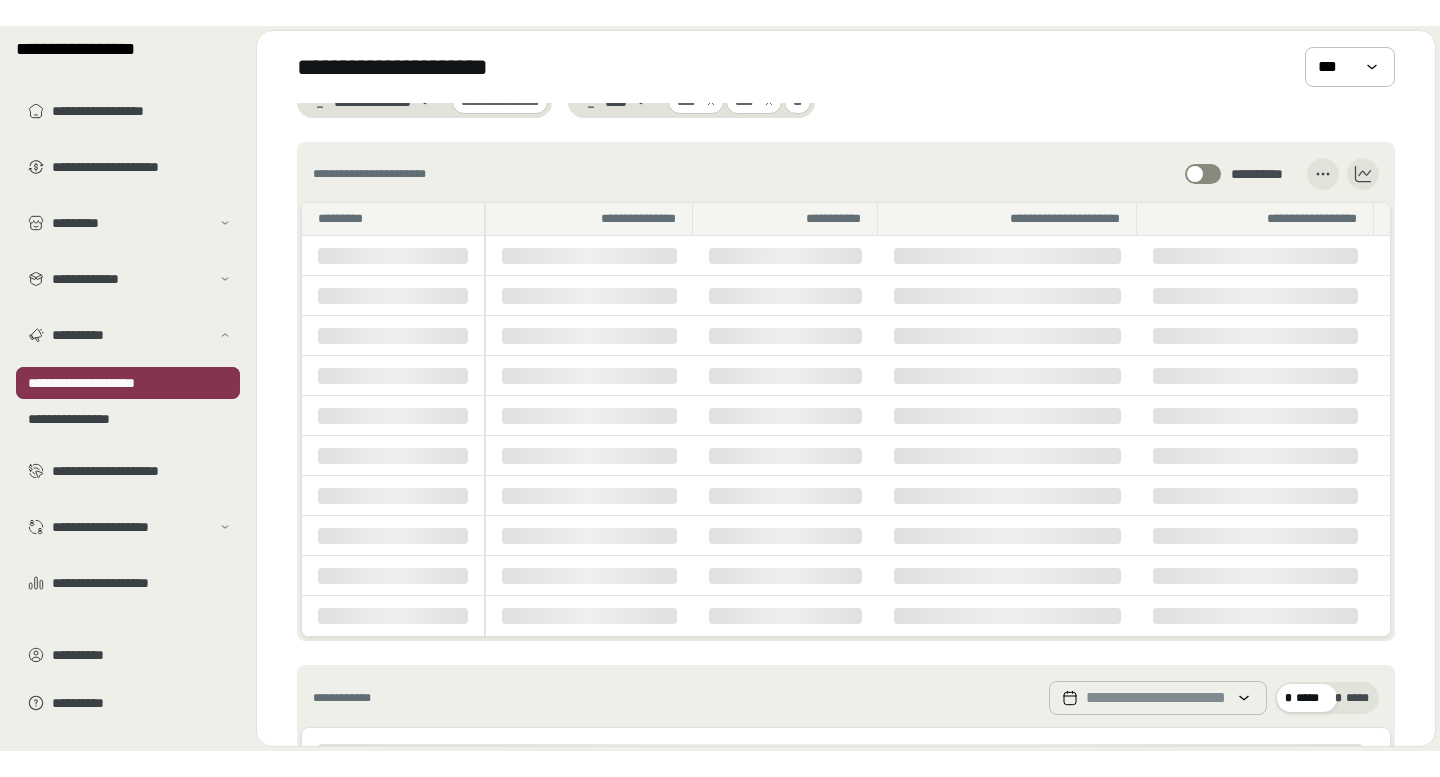 scroll, scrollTop: 0, scrollLeft: 0, axis: both 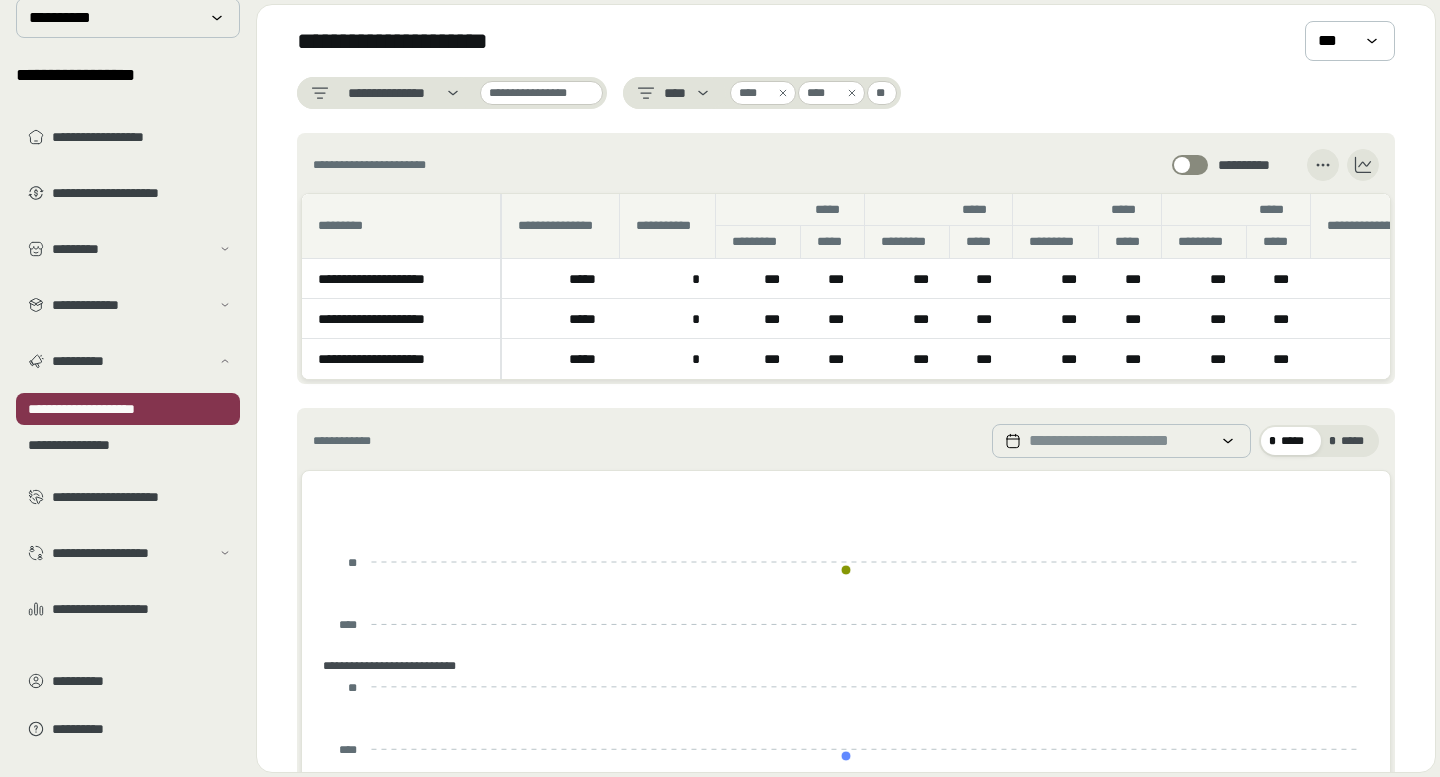 drag, startPoint x: 0, startPoint y: 63, endPoint x: 321, endPoint y: 67, distance: 321.02493 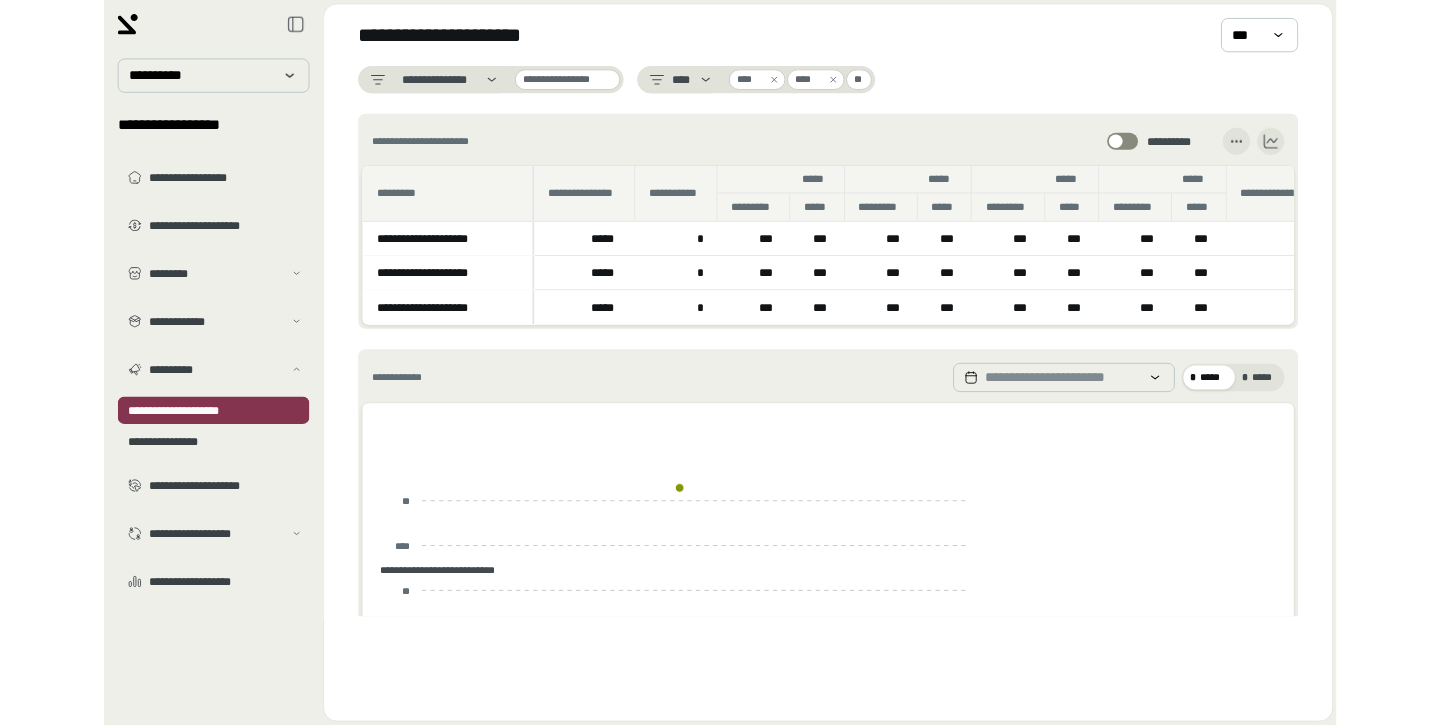 scroll, scrollTop: 134, scrollLeft: 0, axis: vertical 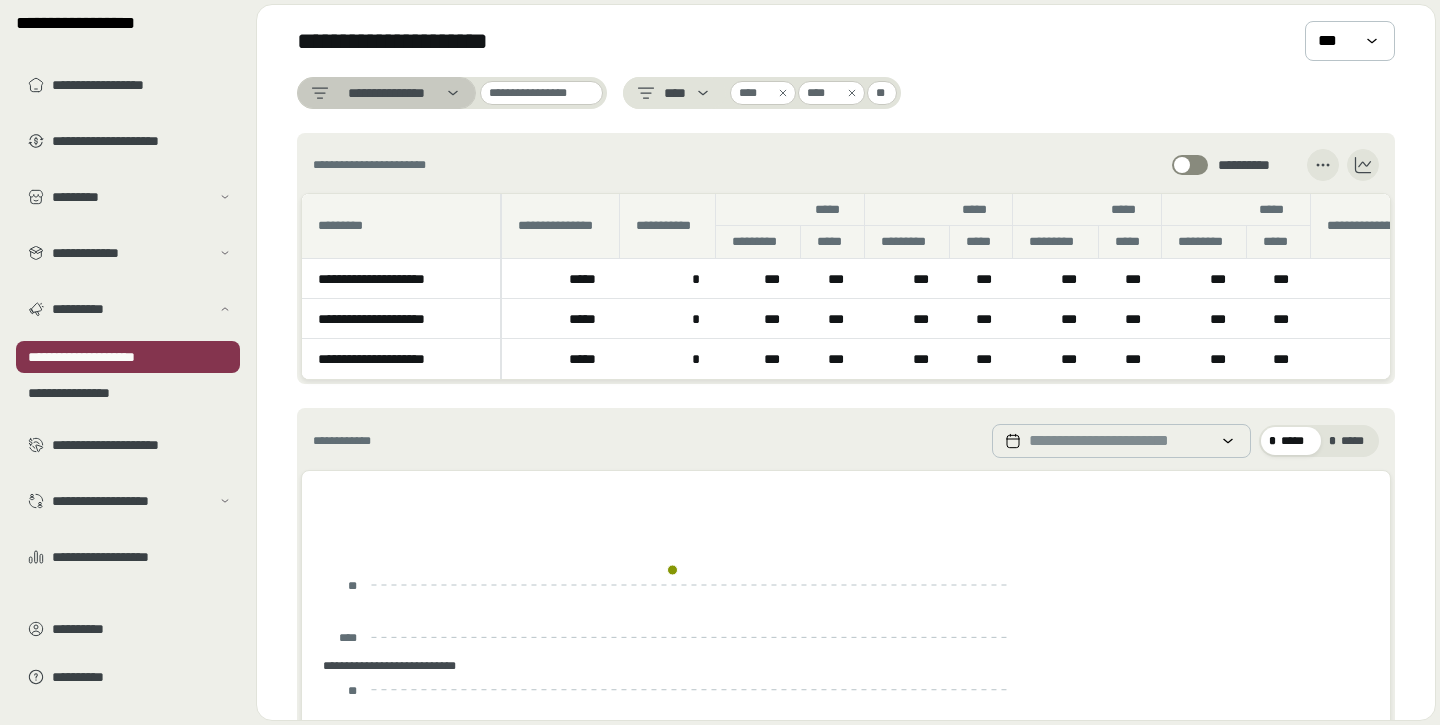click on "**********" at bounding box center (386, 93) 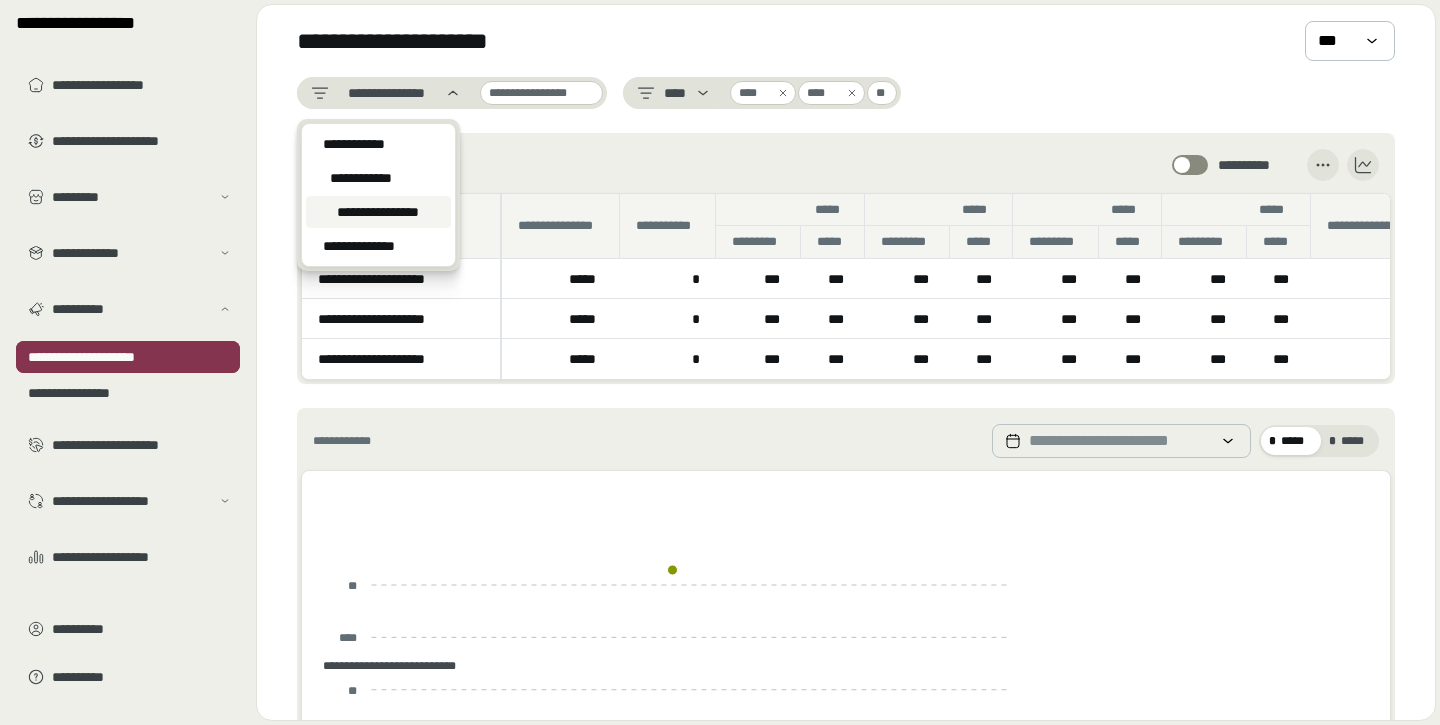 scroll, scrollTop: 120, scrollLeft: 0, axis: vertical 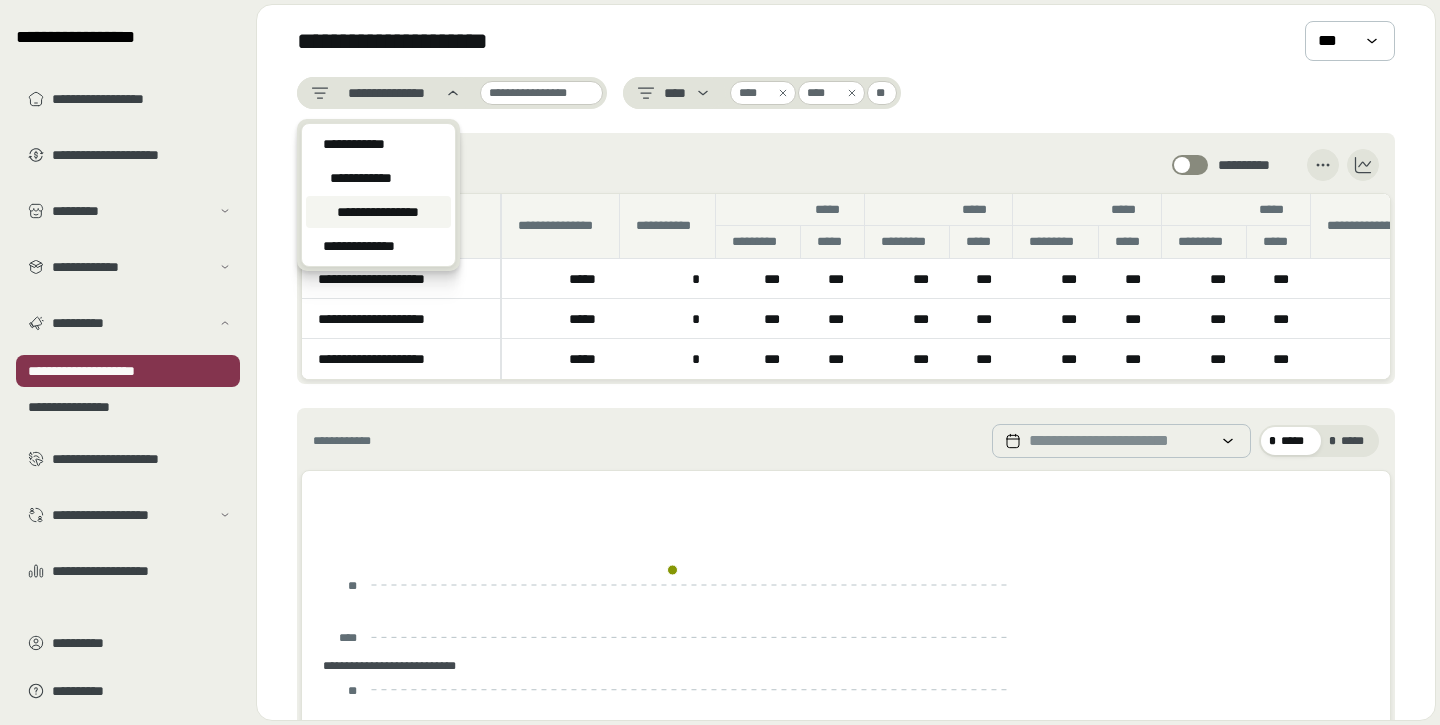 click on "**********" at bounding box center (846, 165) 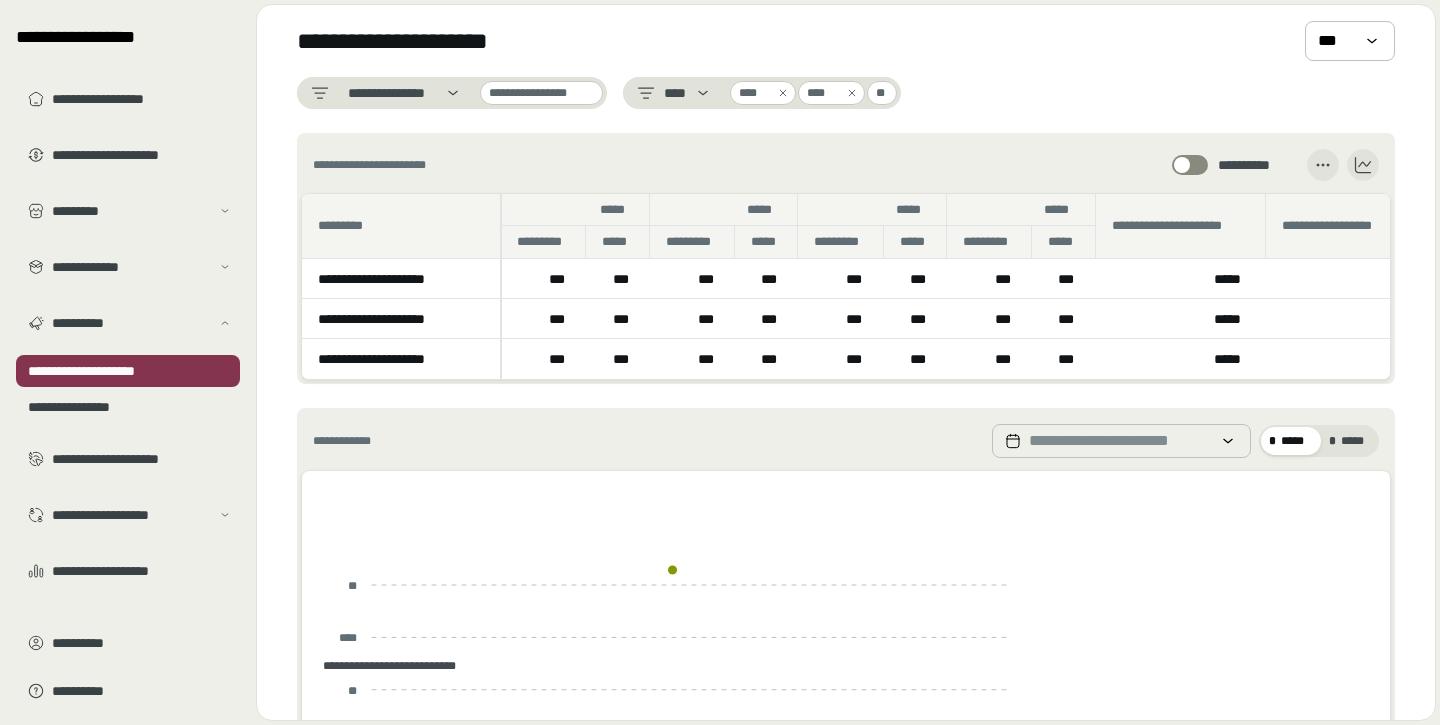 scroll, scrollTop: 0, scrollLeft: 238, axis: horizontal 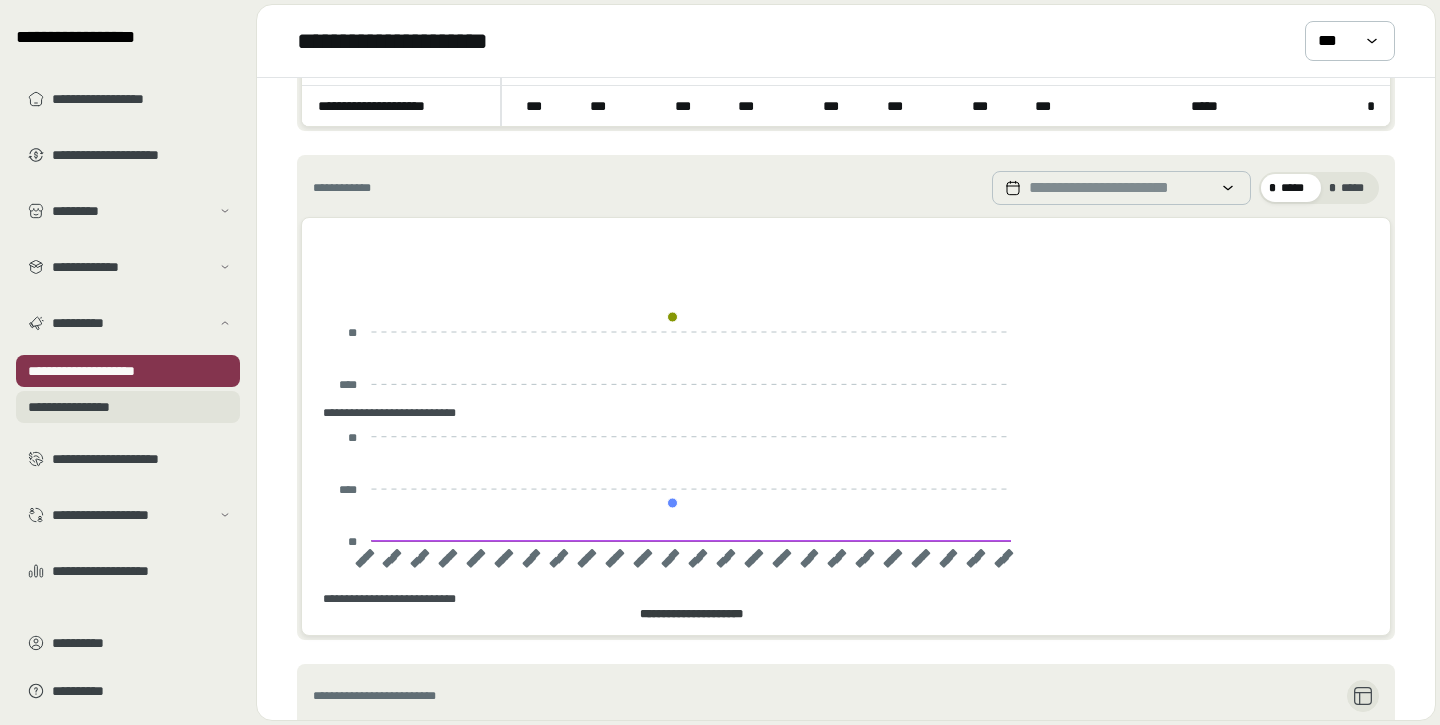 click on "**********" at bounding box center (128, 407) 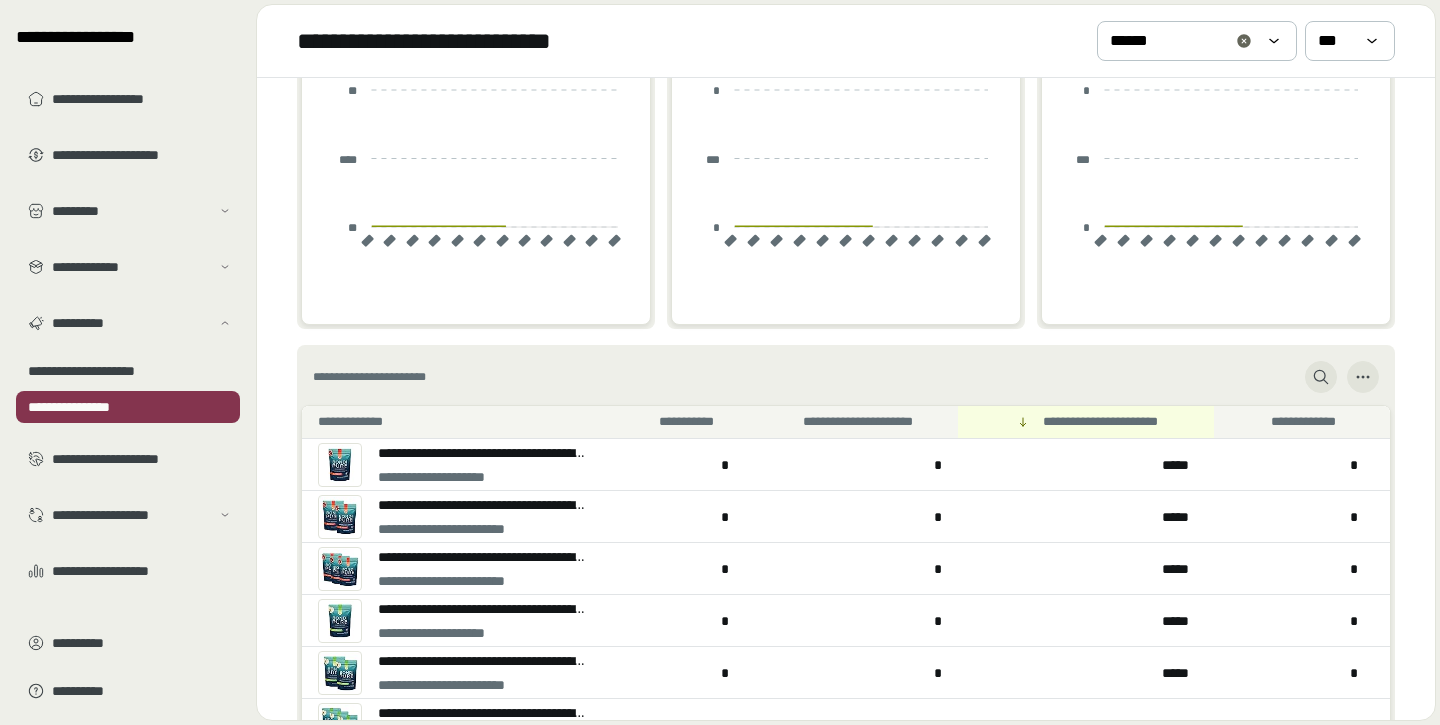 scroll, scrollTop: 501, scrollLeft: 0, axis: vertical 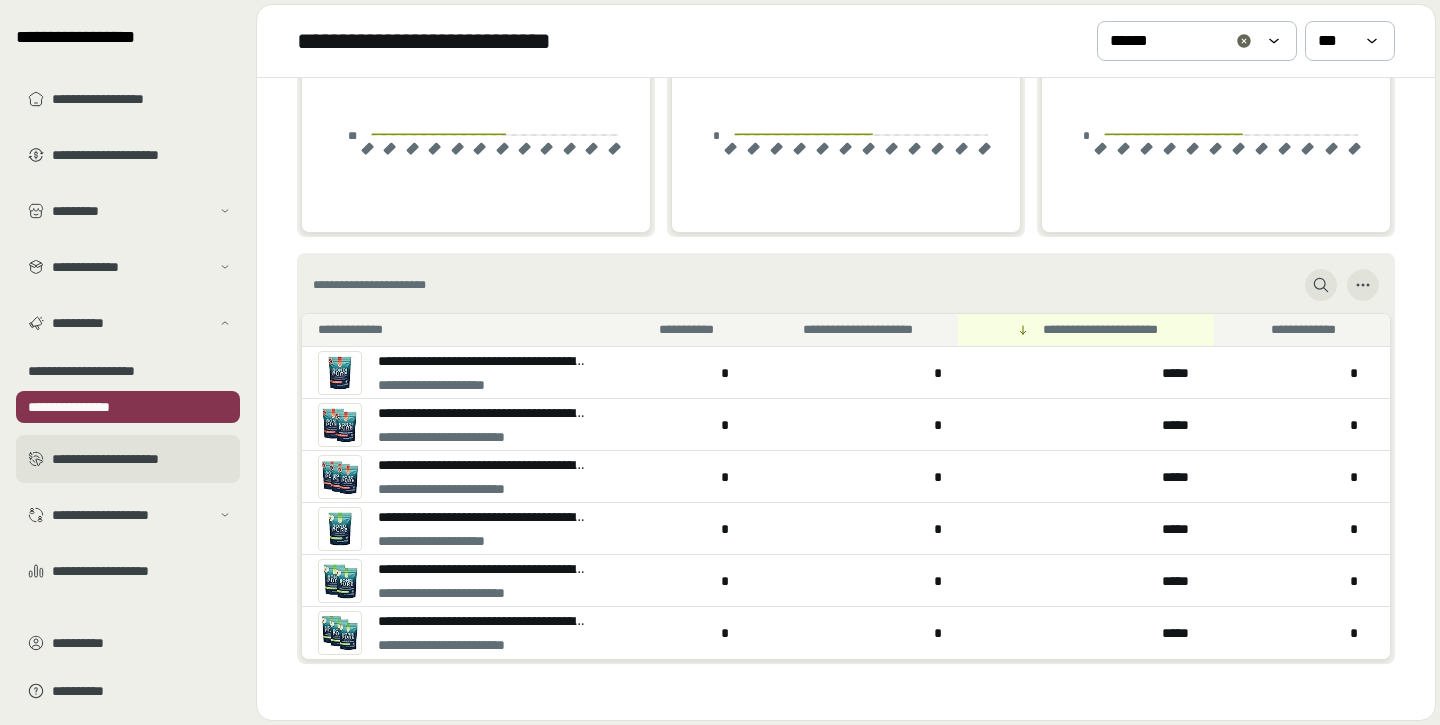 click on "**********" at bounding box center (142, 459) 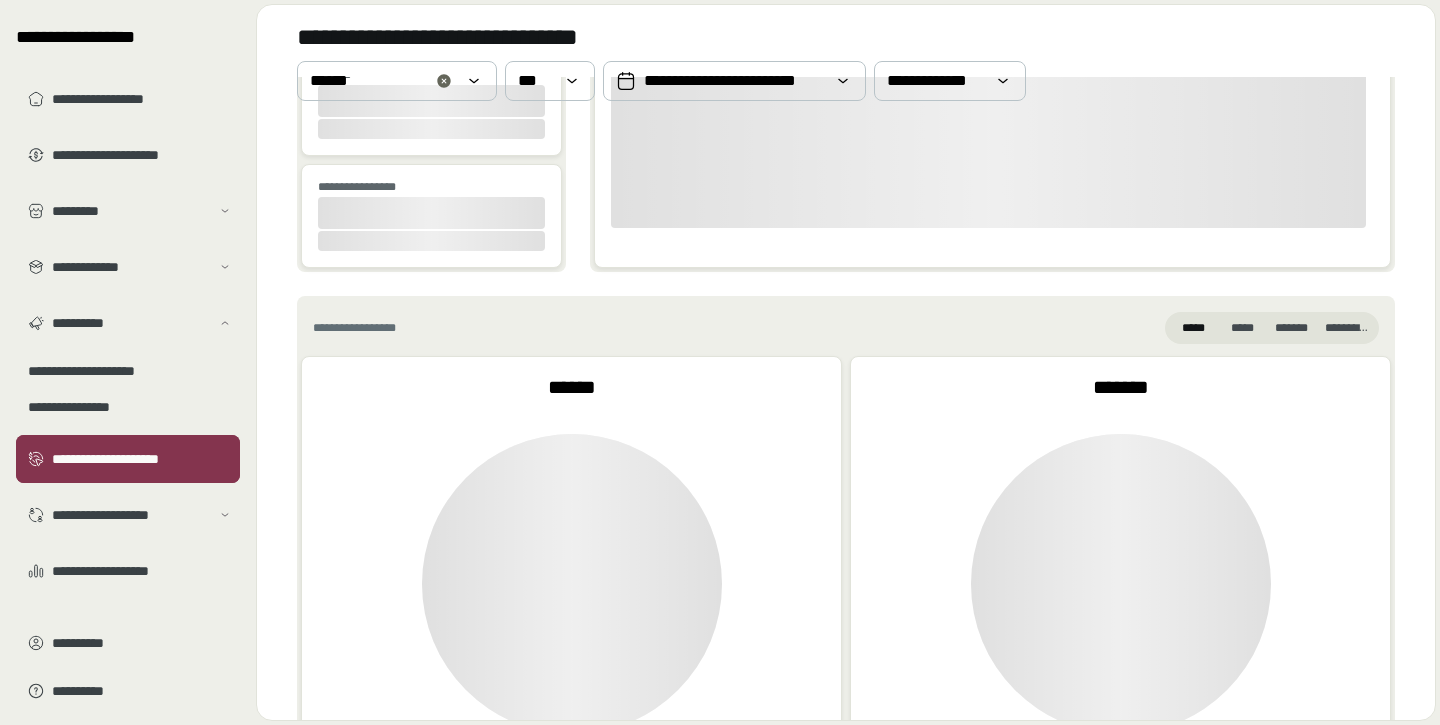 scroll, scrollTop: 0, scrollLeft: 0, axis: both 